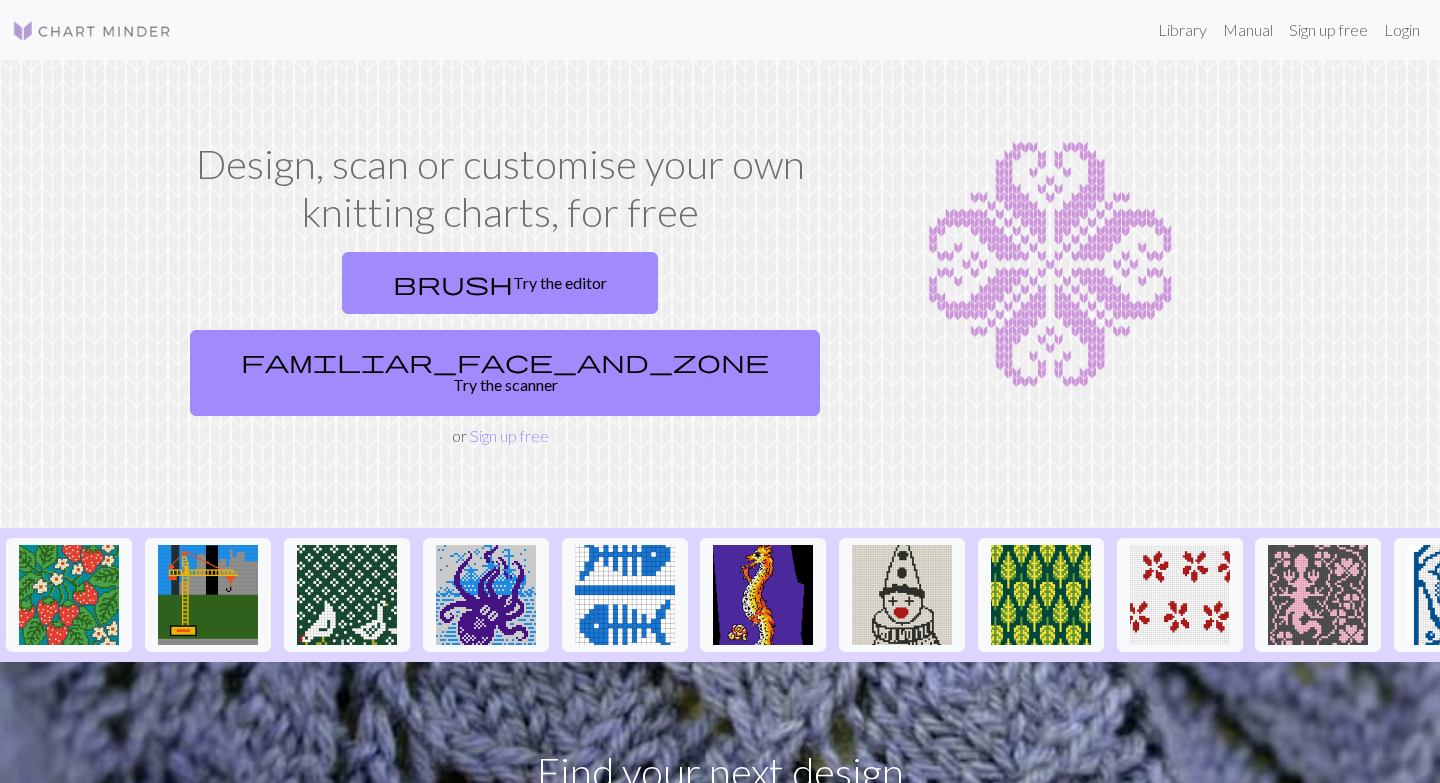 scroll, scrollTop: 0, scrollLeft: 0, axis: both 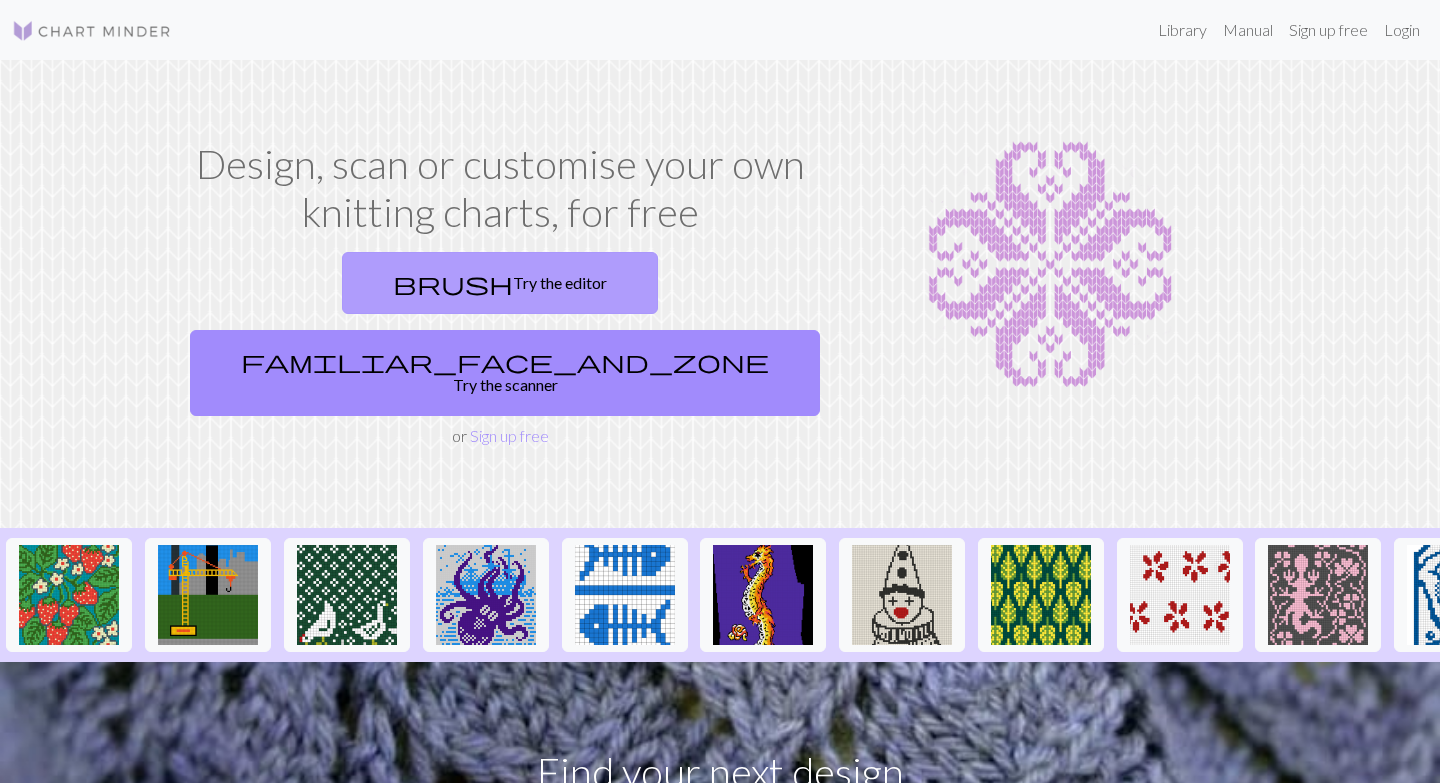 click on "brush  Try the editor" at bounding box center [500, 283] 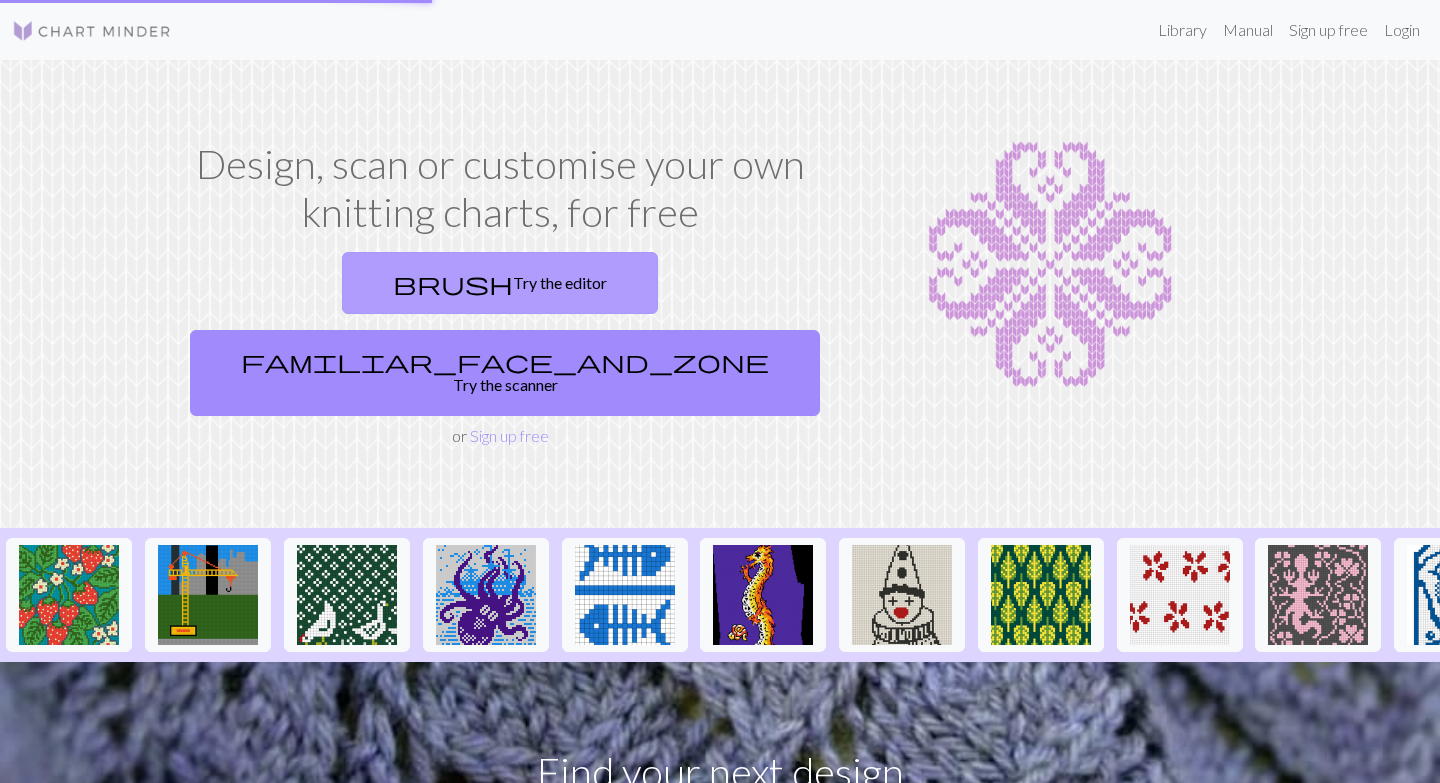scroll, scrollTop: 0, scrollLeft: 0, axis: both 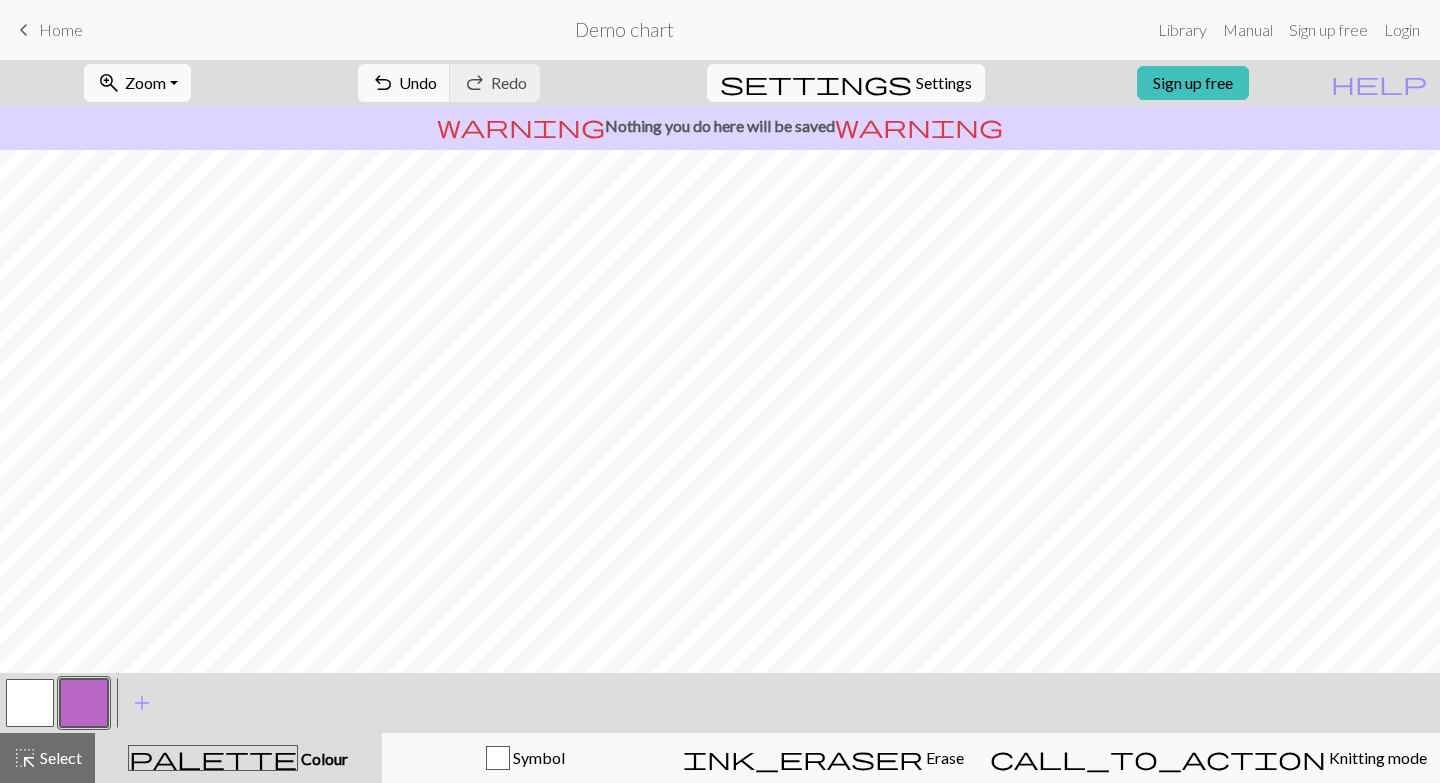 click at bounding box center [30, 703] 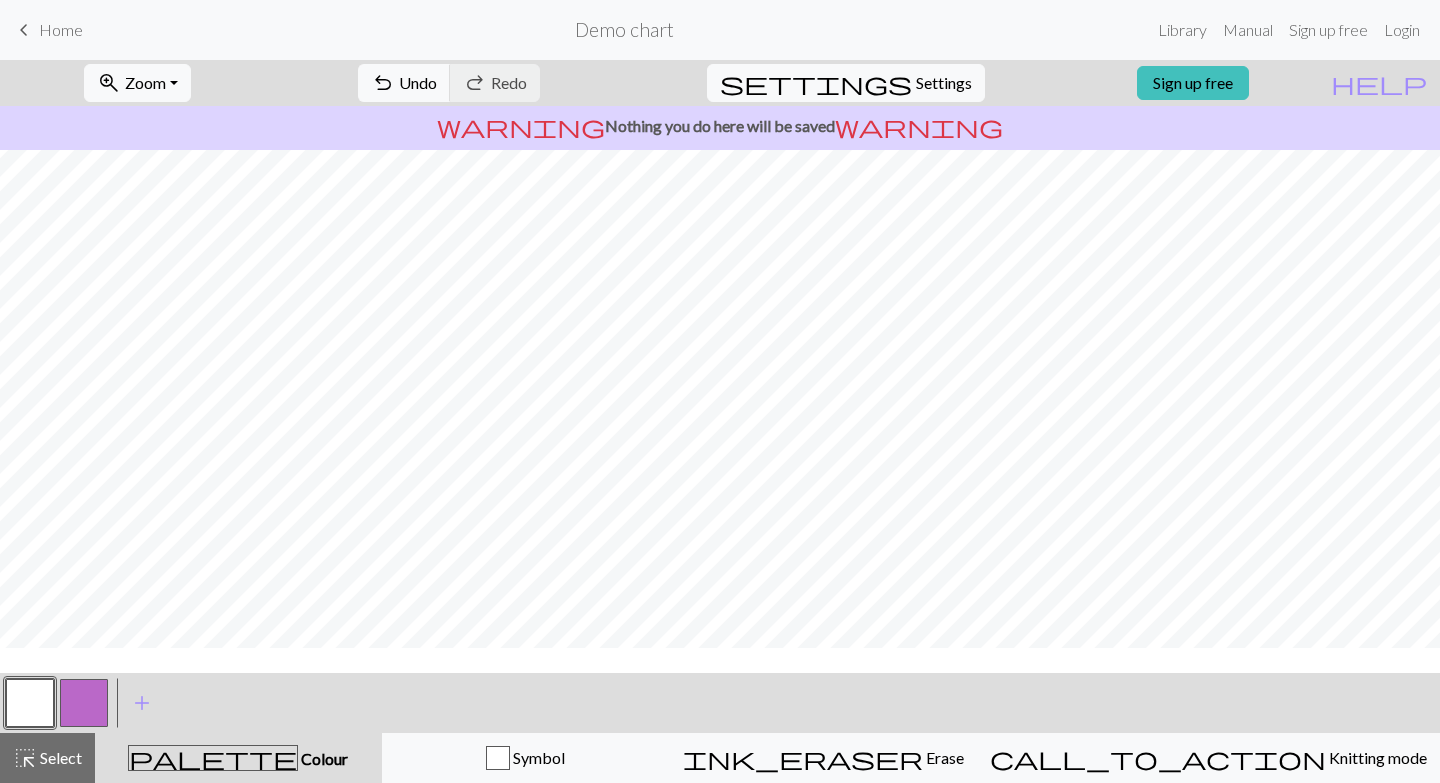 scroll, scrollTop: 109, scrollLeft: 0, axis: vertical 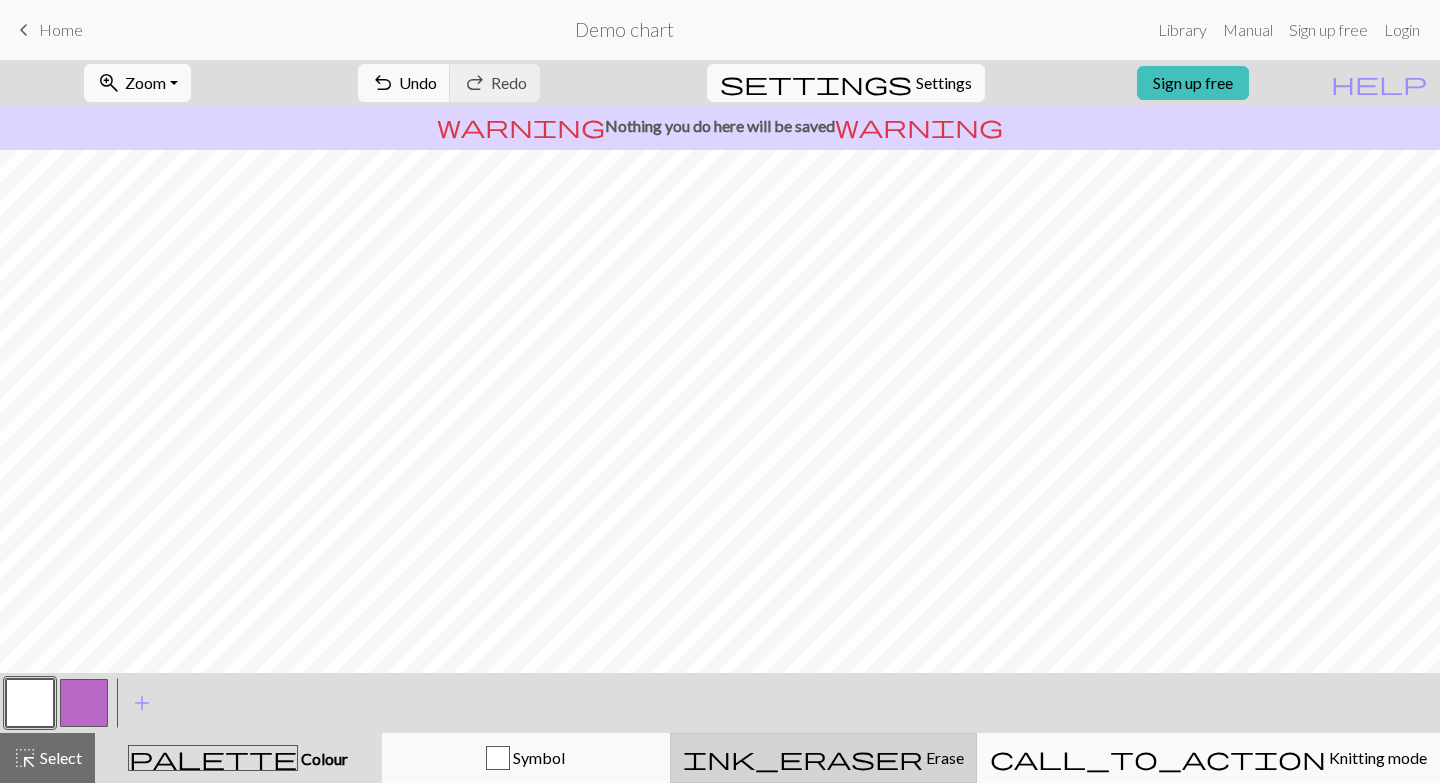 click on "ink_eraser" at bounding box center [803, 758] 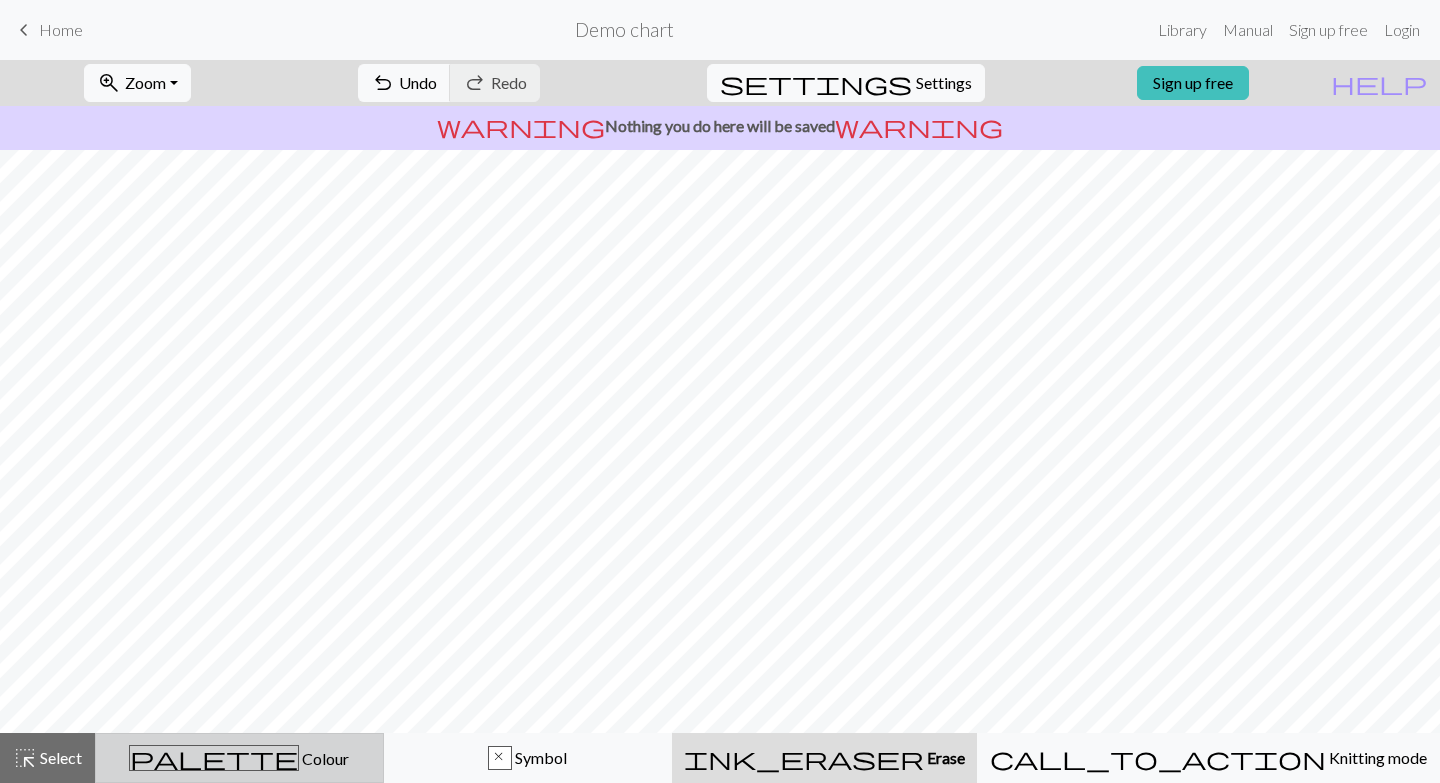 click on "palette" at bounding box center (214, 758) 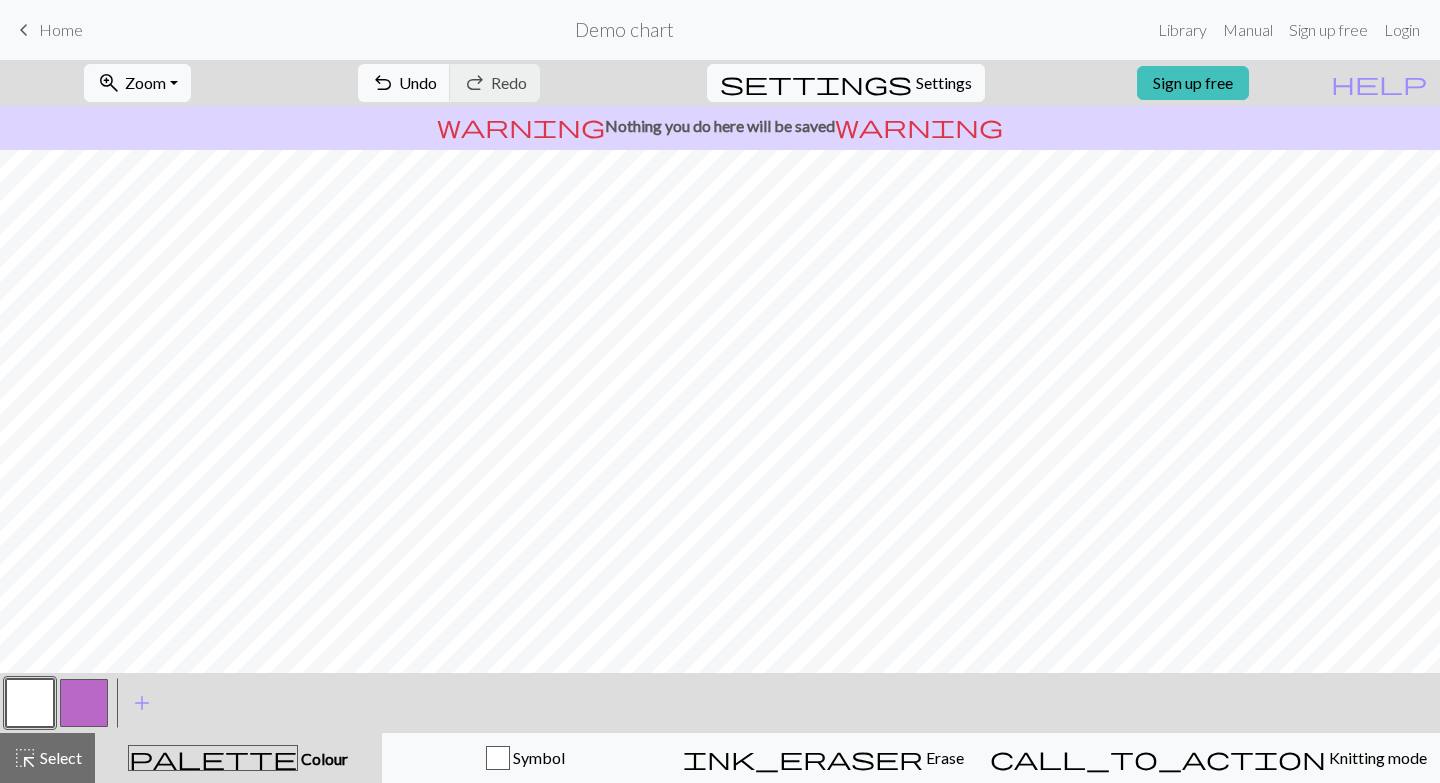 click at bounding box center (30, 703) 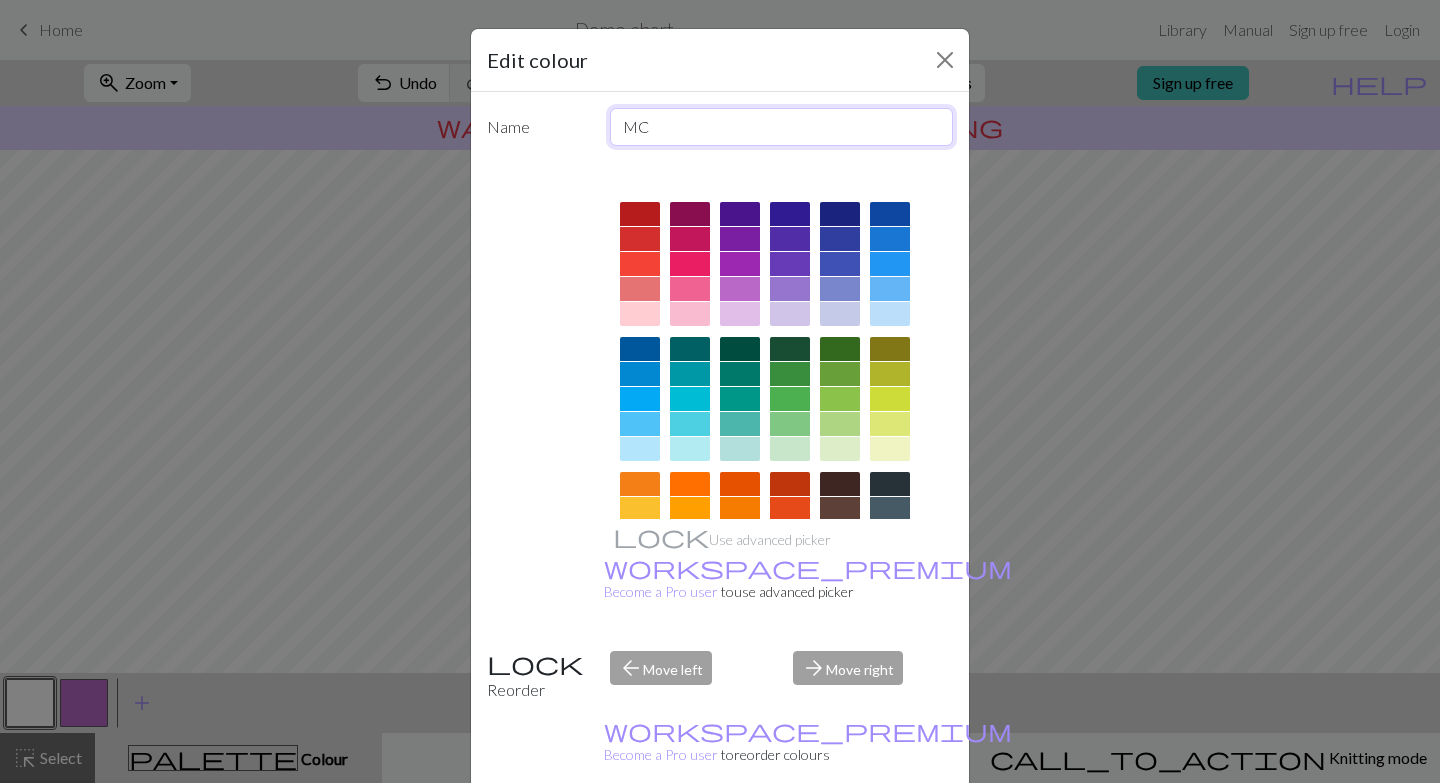 click on "MC" at bounding box center [782, 127] 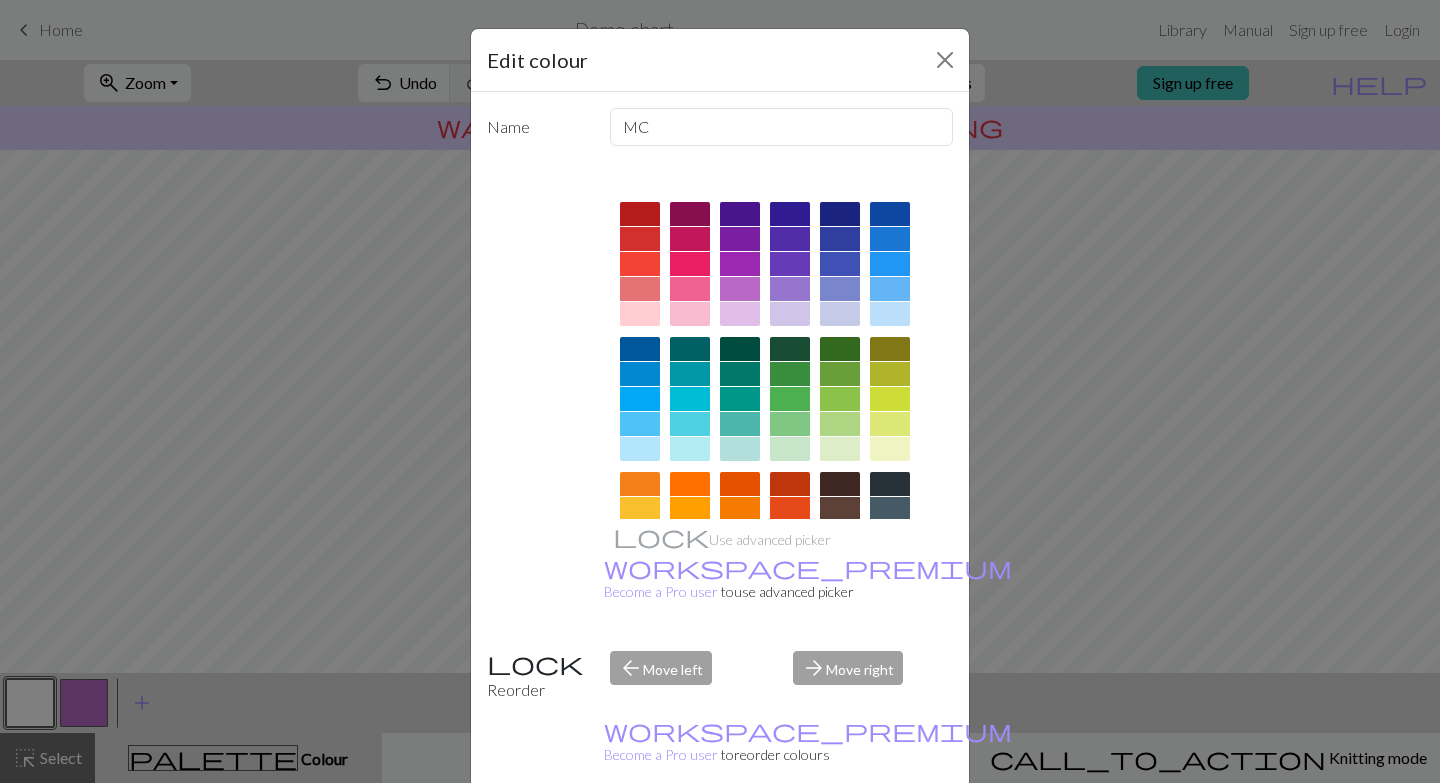 click on "Use advanced picker workspace_premium Become a Pro user   to  use advanced picker" at bounding box center (720, 398) 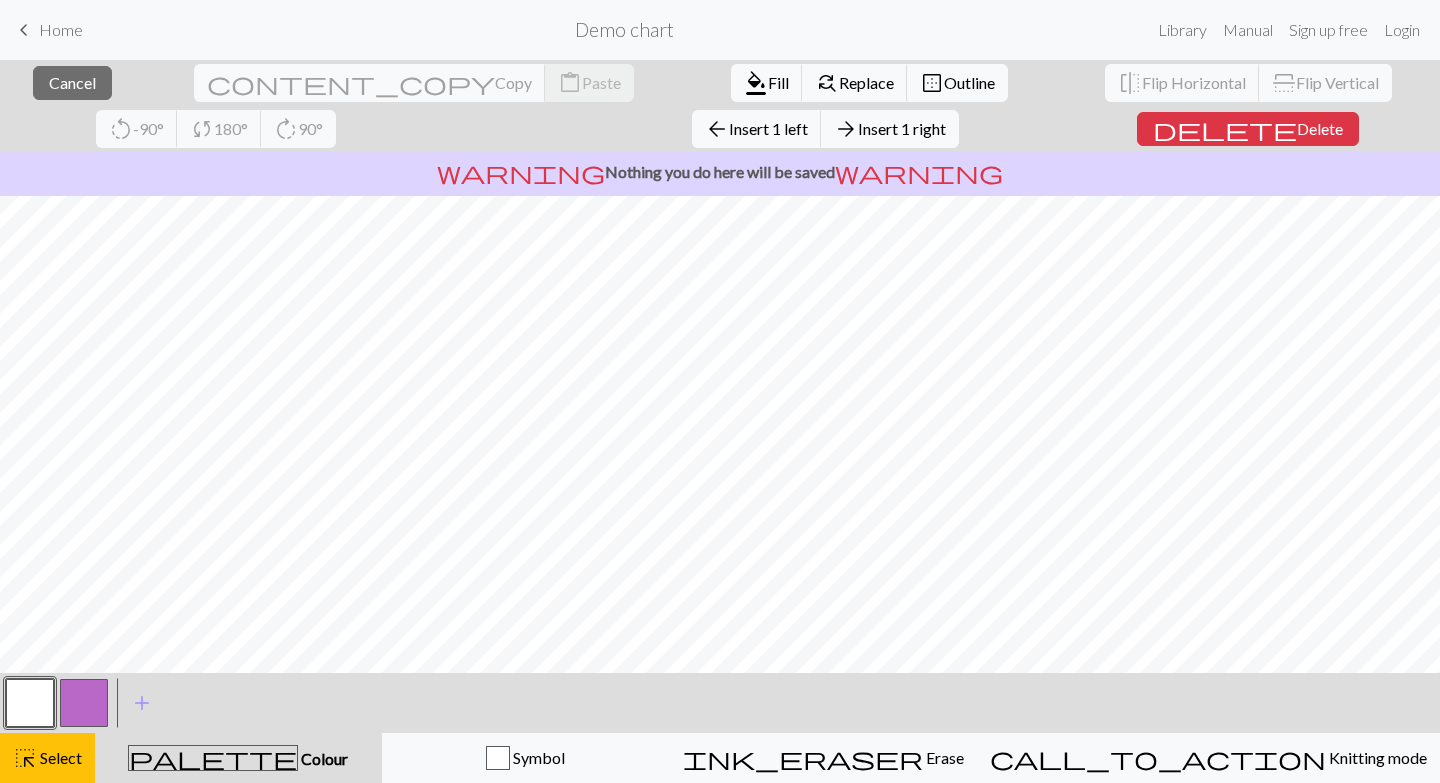 click at bounding box center [30, 703] 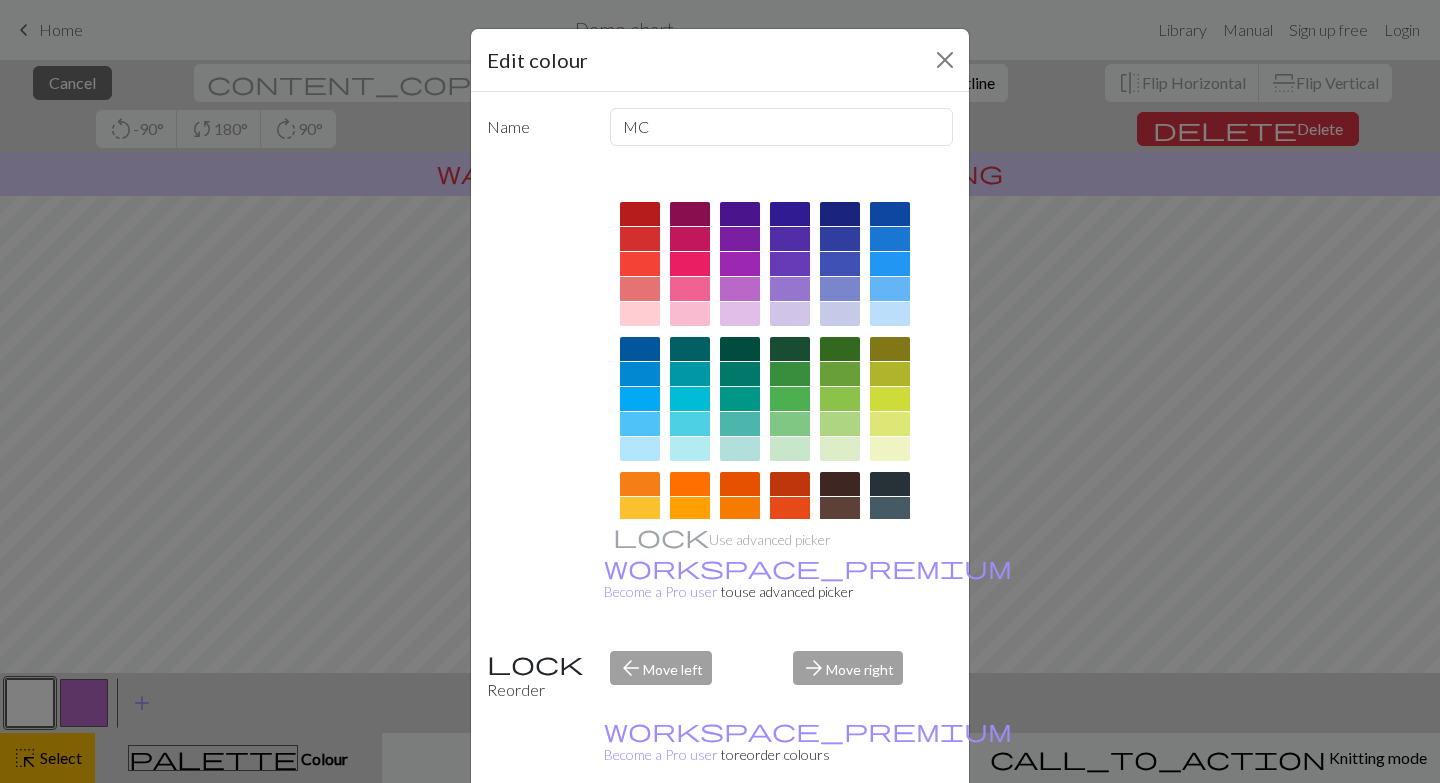 click on "Done" at bounding box center (840, 834) 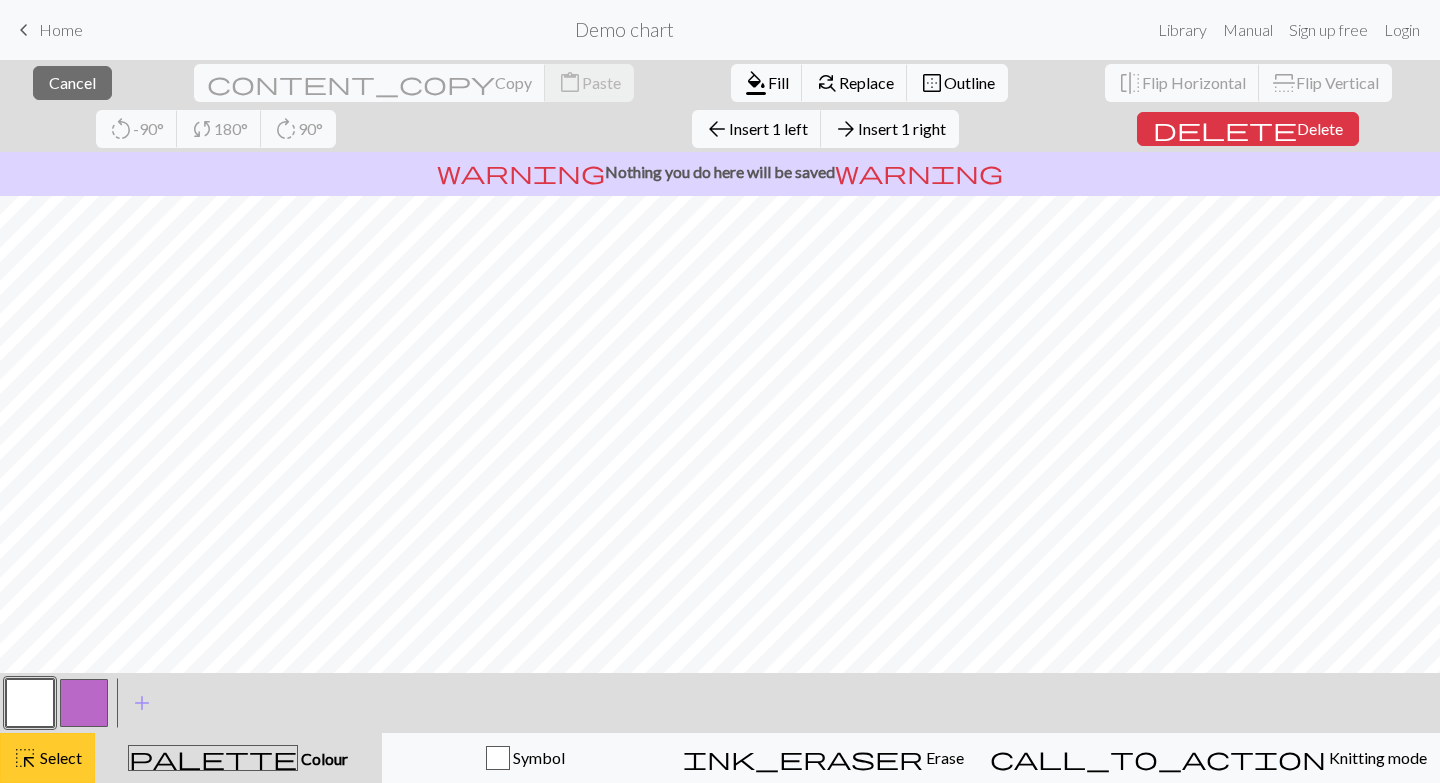 click on "Select" at bounding box center [59, 757] 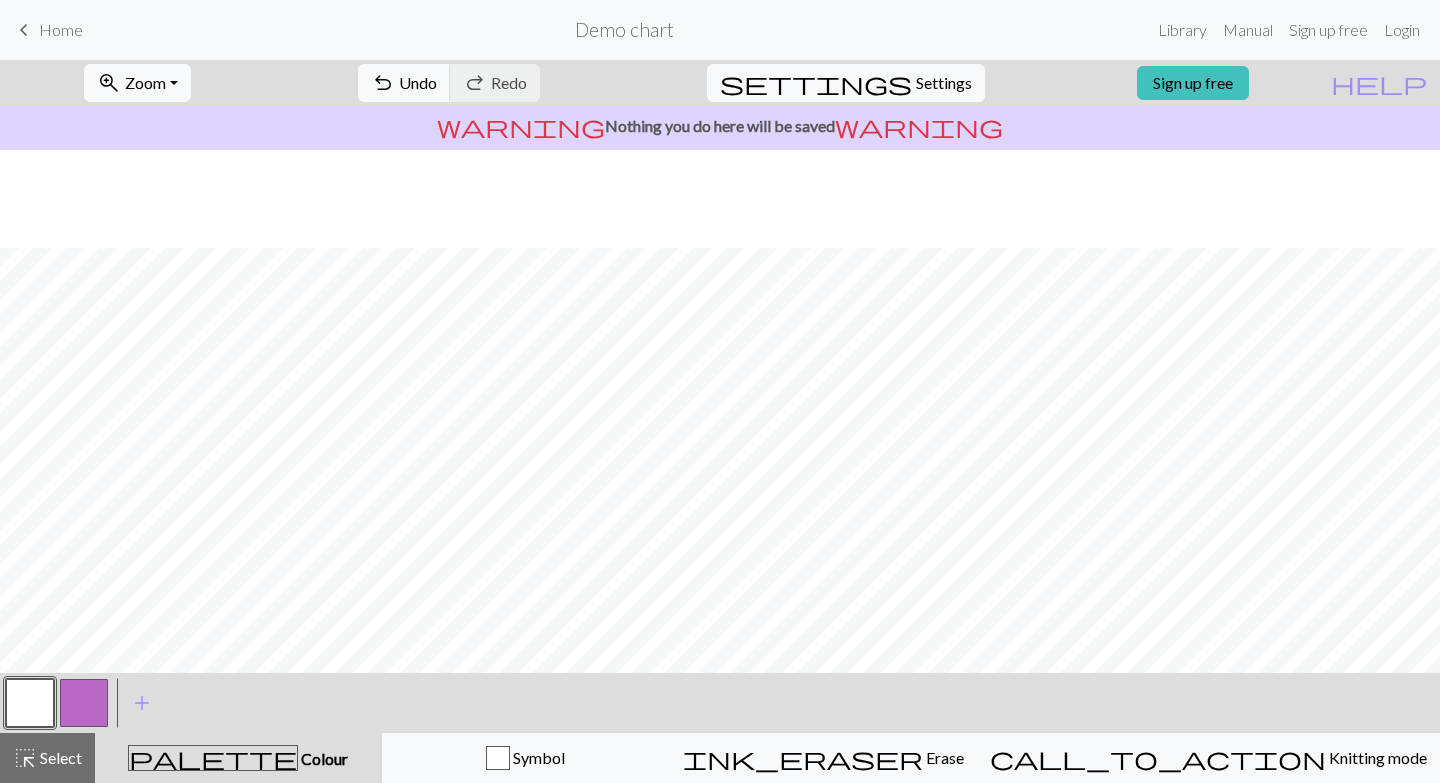 scroll, scrollTop: 207, scrollLeft: 0, axis: vertical 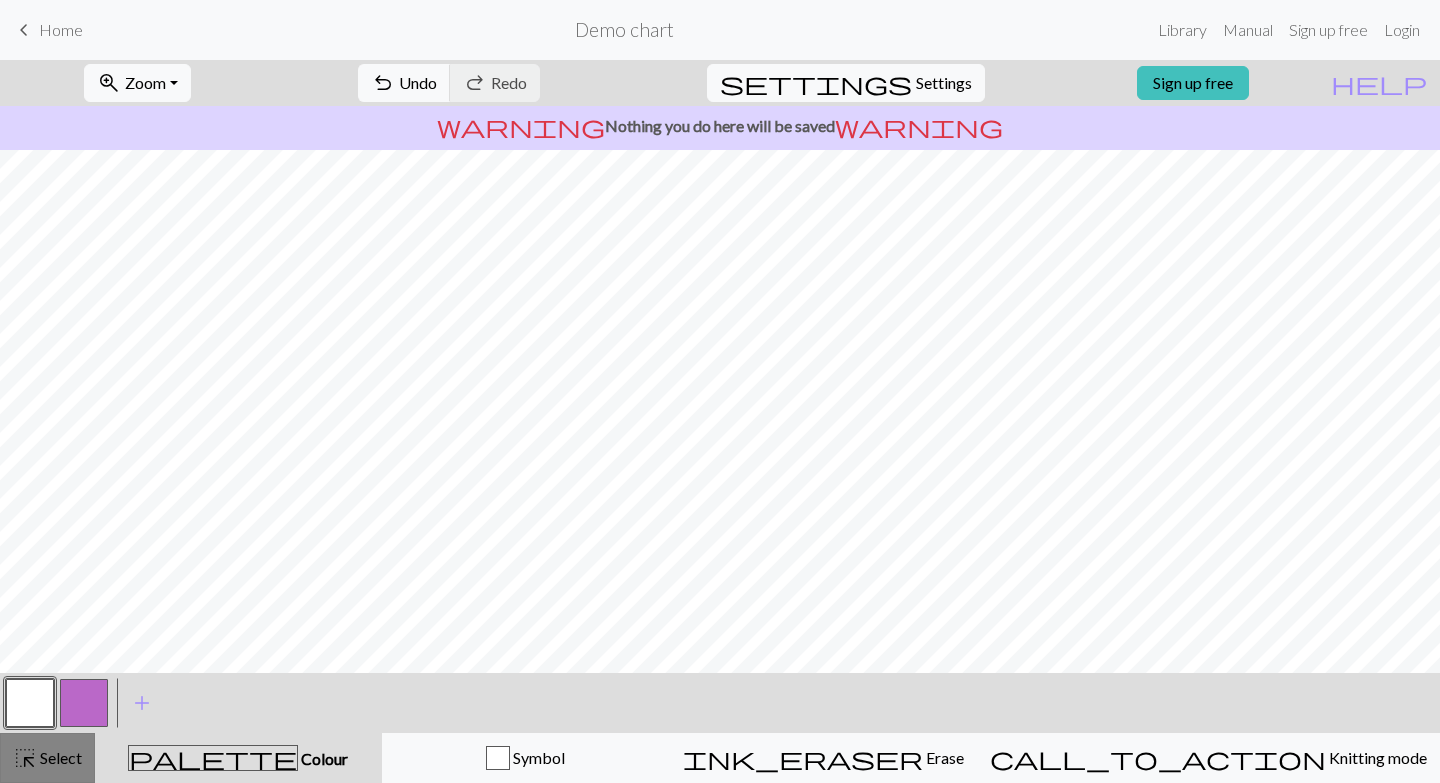 click on "highlight_alt   Select   Select" at bounding box center [47, 758] 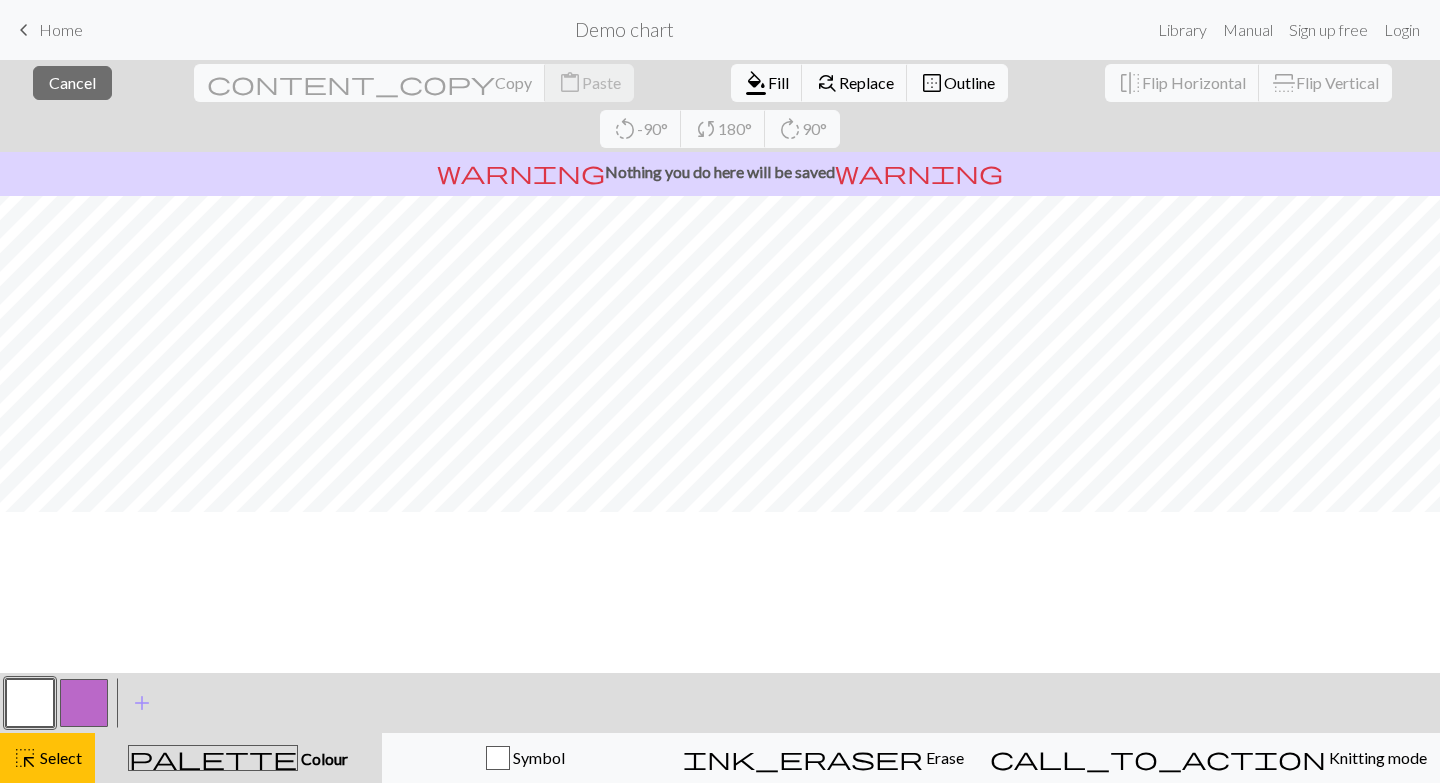 scroll, scrollTop: 0, scrollLeft: 0, axis: both 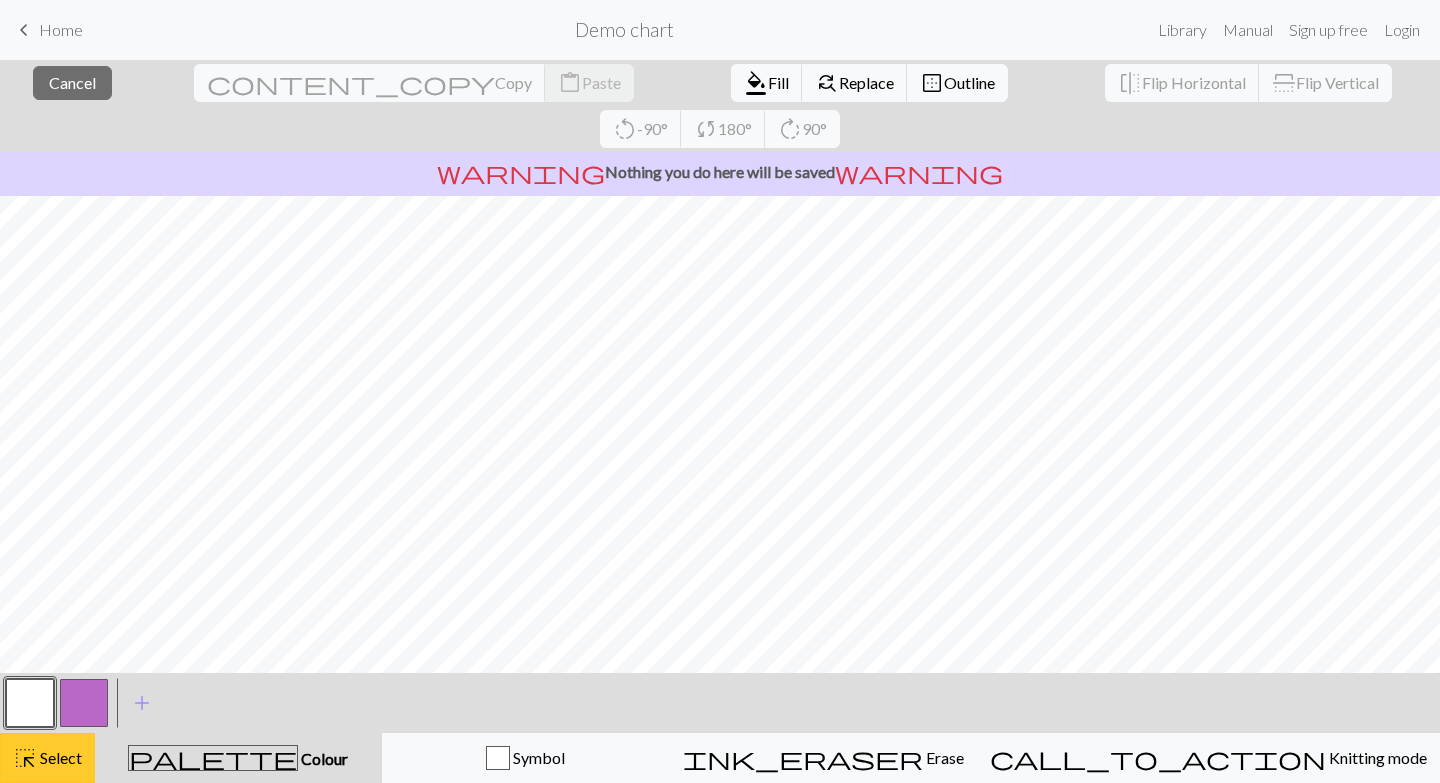 click on "highlight_alt   Select   Select" at bounding box center (47, 758) 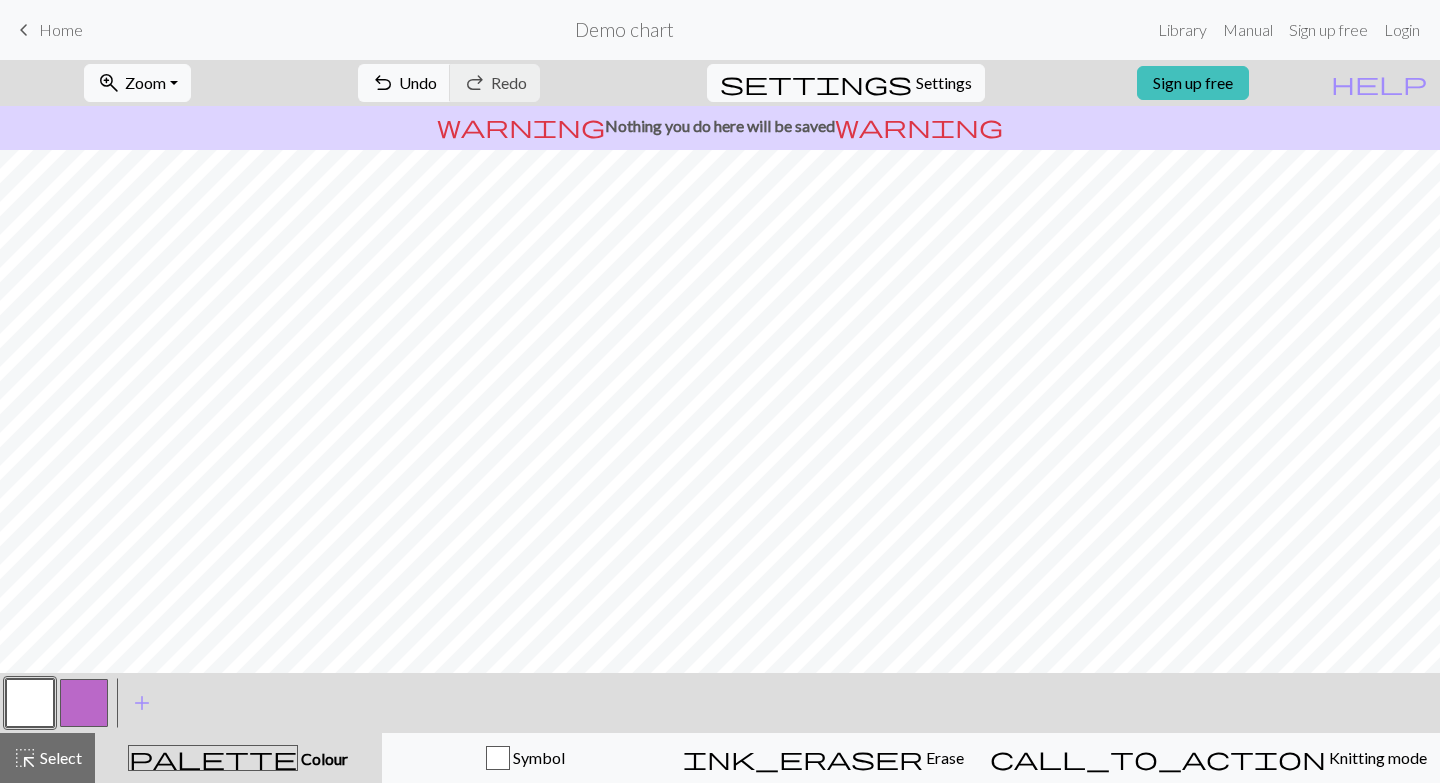 click at bounding box center (30, 703) 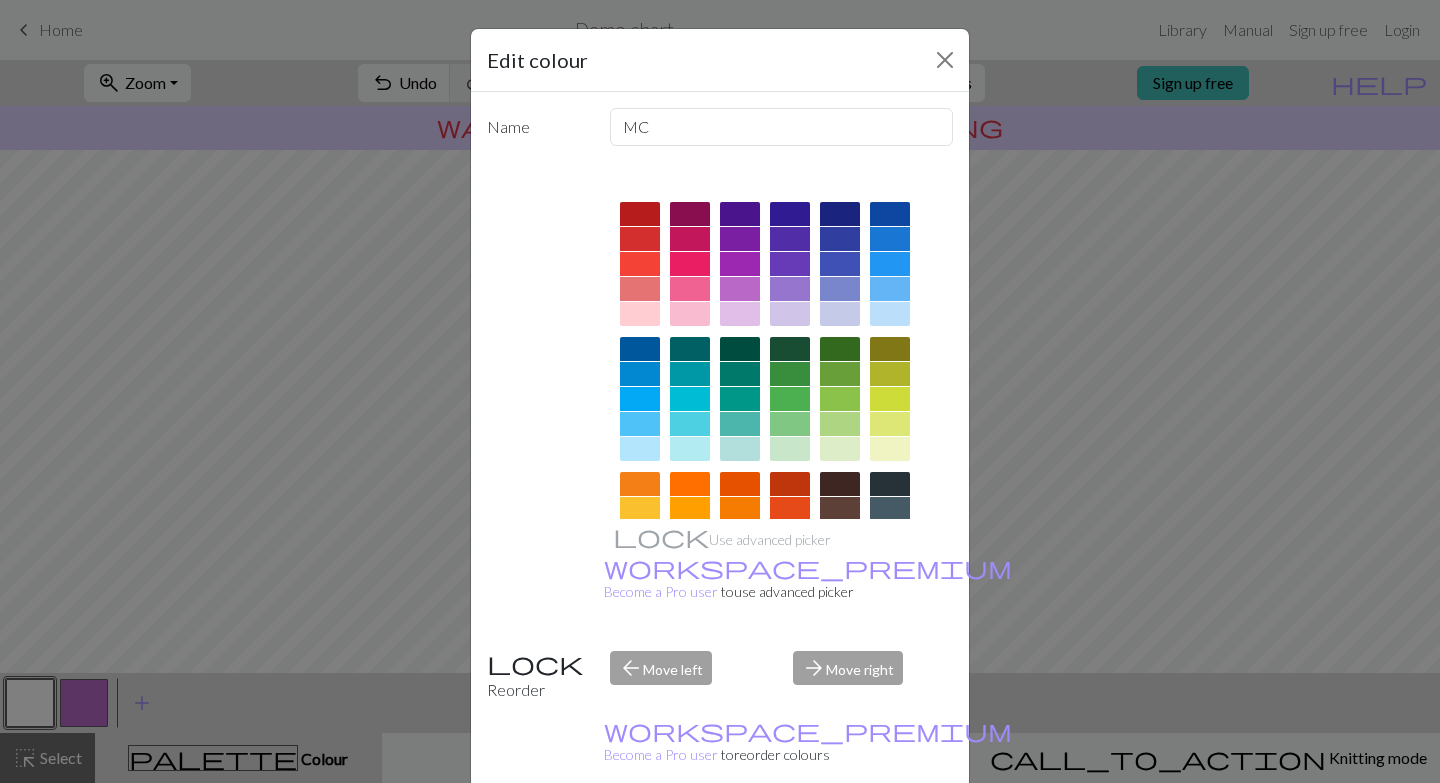 click on "Edit colour" at bounding box center [720, 60] 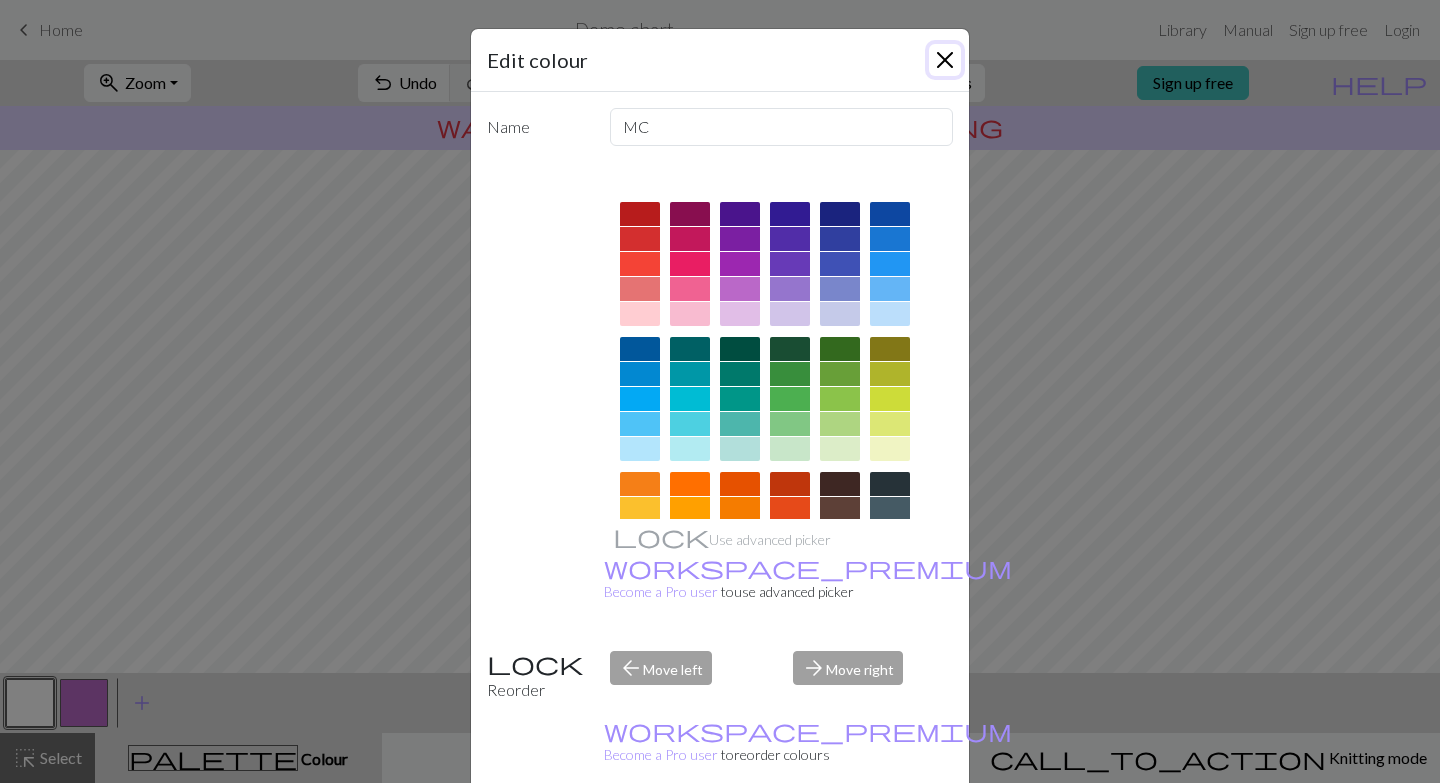 click at bounding box center [945, 60] 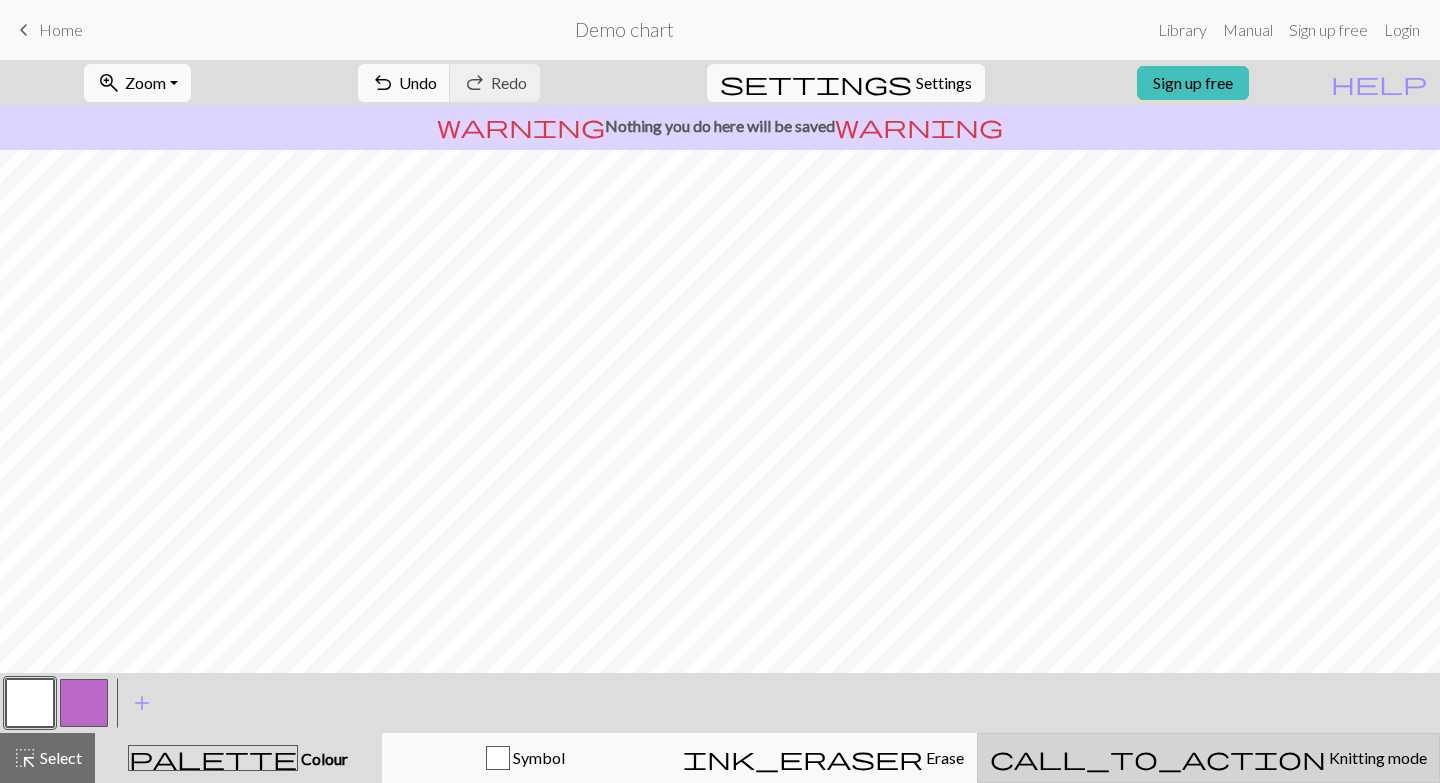 click on "Knitting mode" at bounding box center [1376, 757] 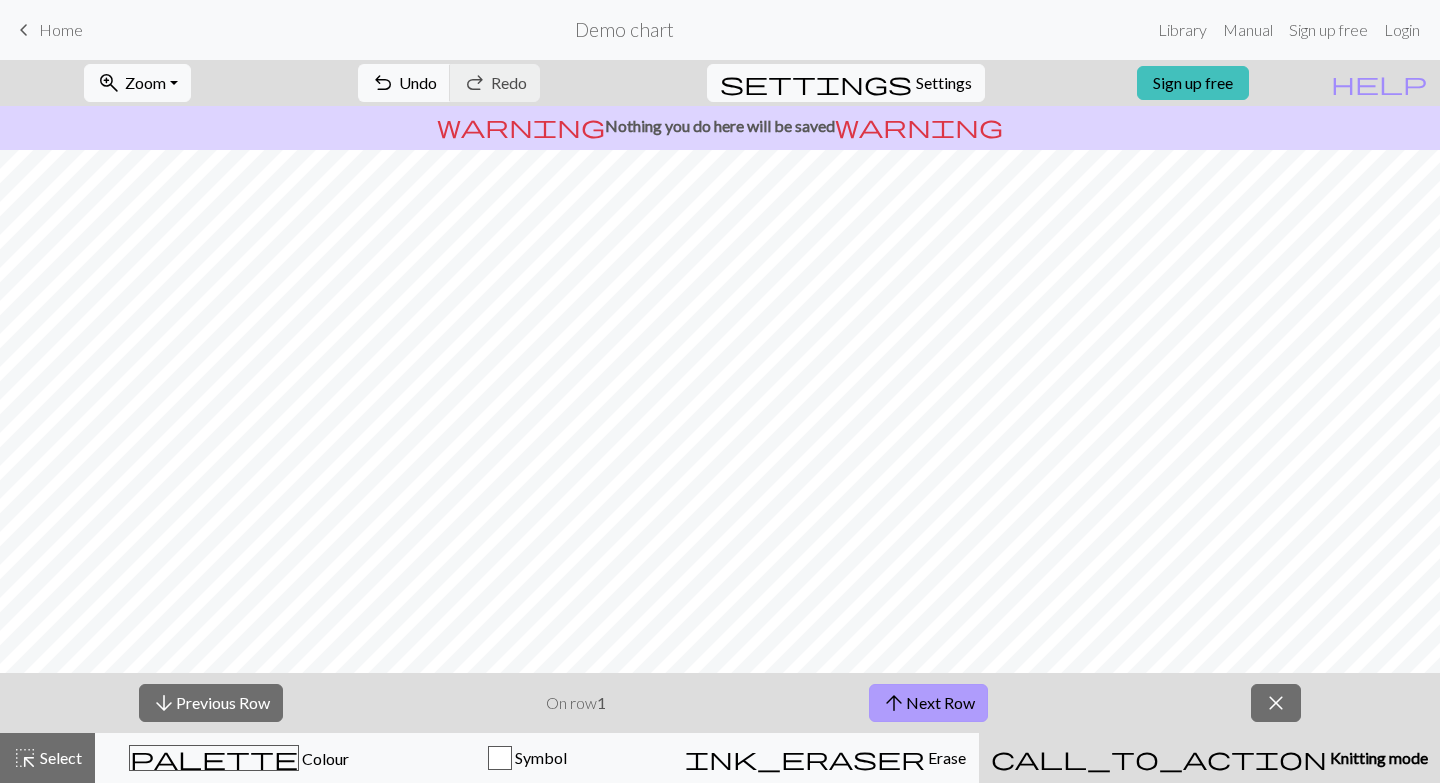 click on "arrow_upward  Next Row" at bounding box center (928, 703) 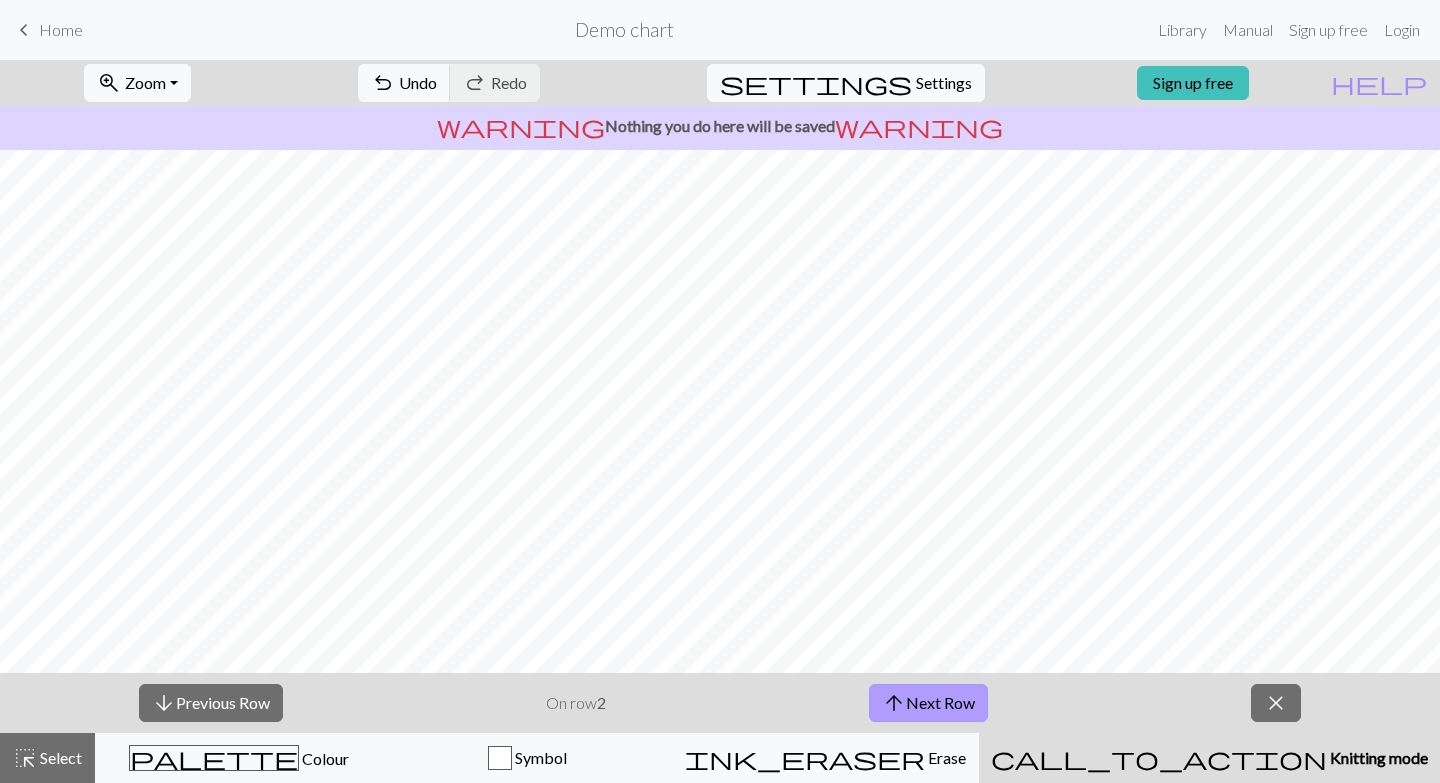 click on "arrow_upward  Next Row" at bounding box center (928, 703) 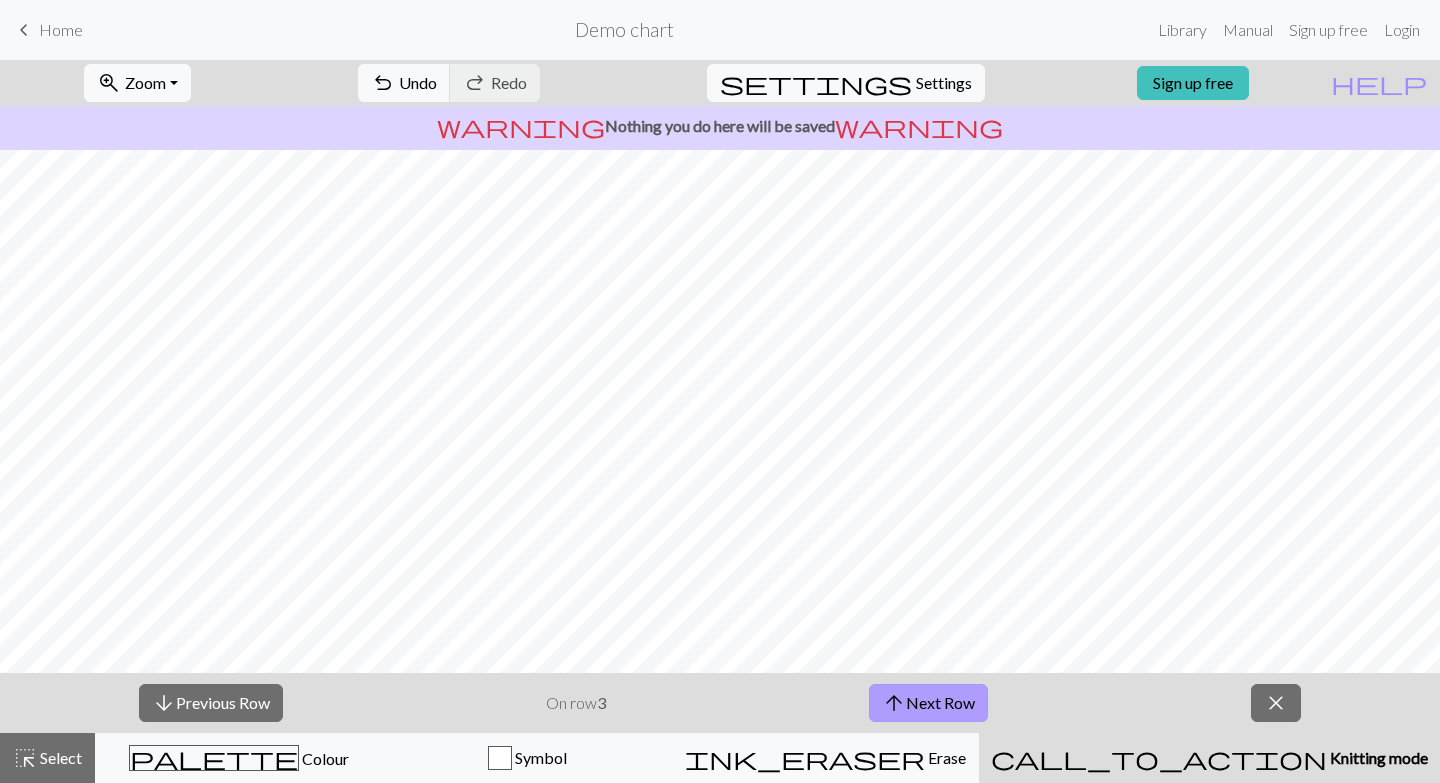 click on "arrow_upward  Next Row" at bounding box center (928, 703) 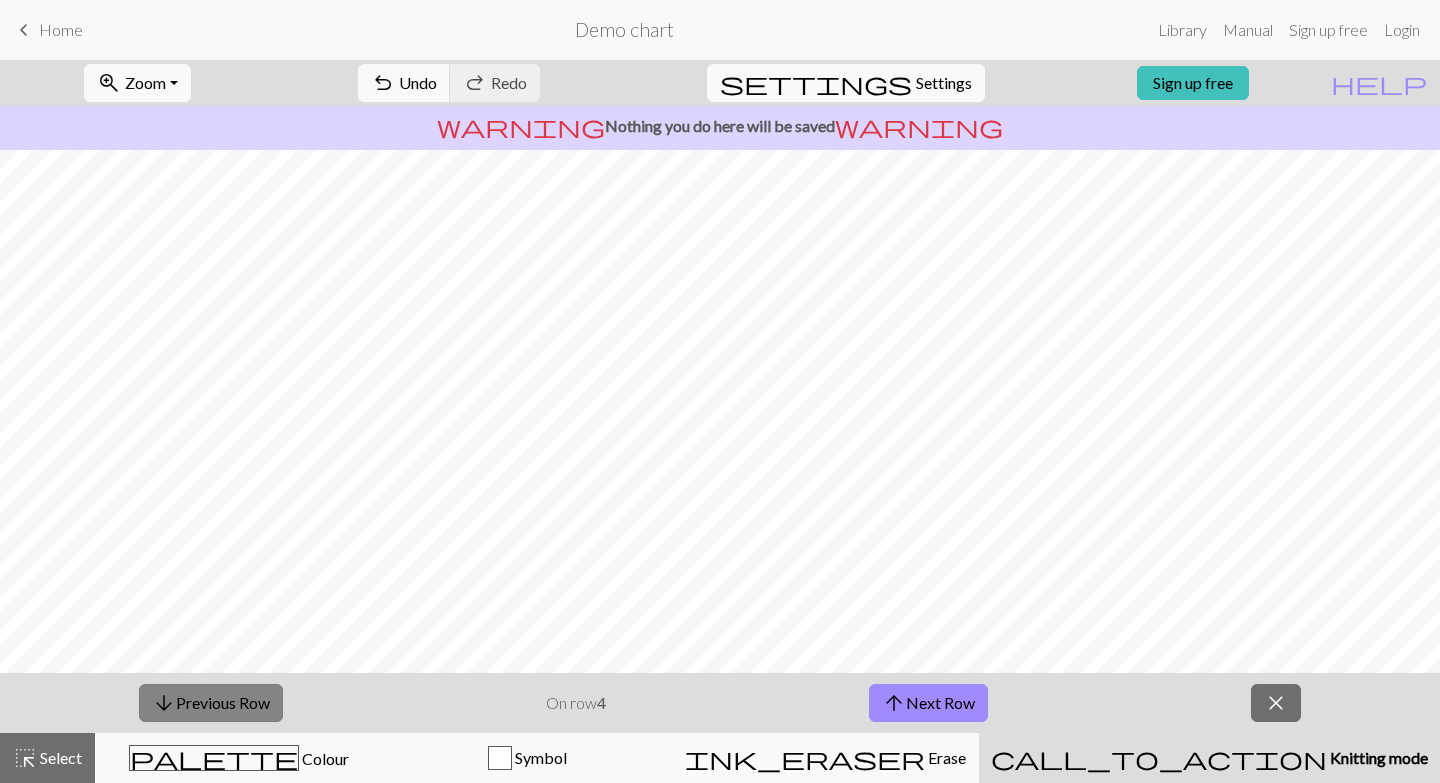 click on "arrow_downward Previous Row" at bounding box center [211, 703] 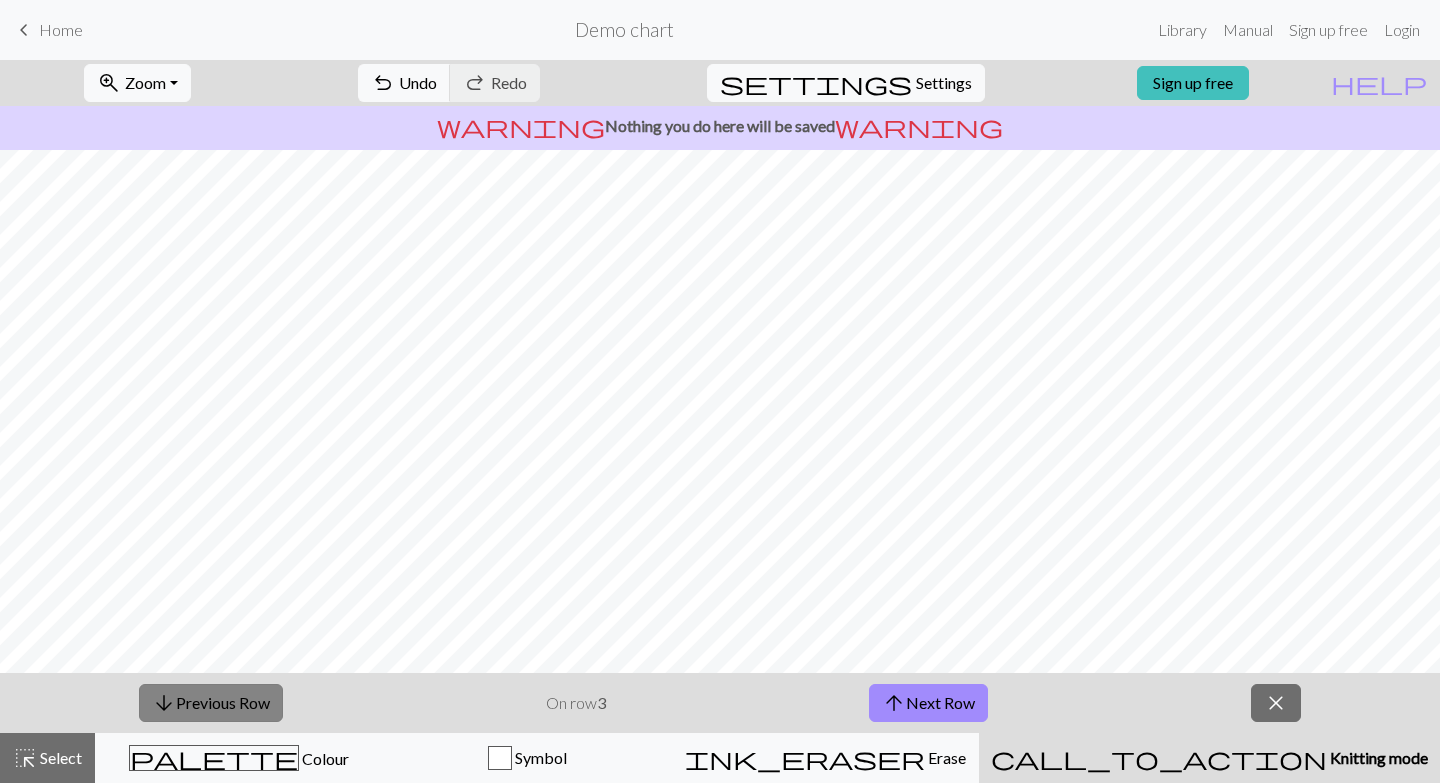 click on "arrow_downward Previous Row" at bounding box center (211, 703) 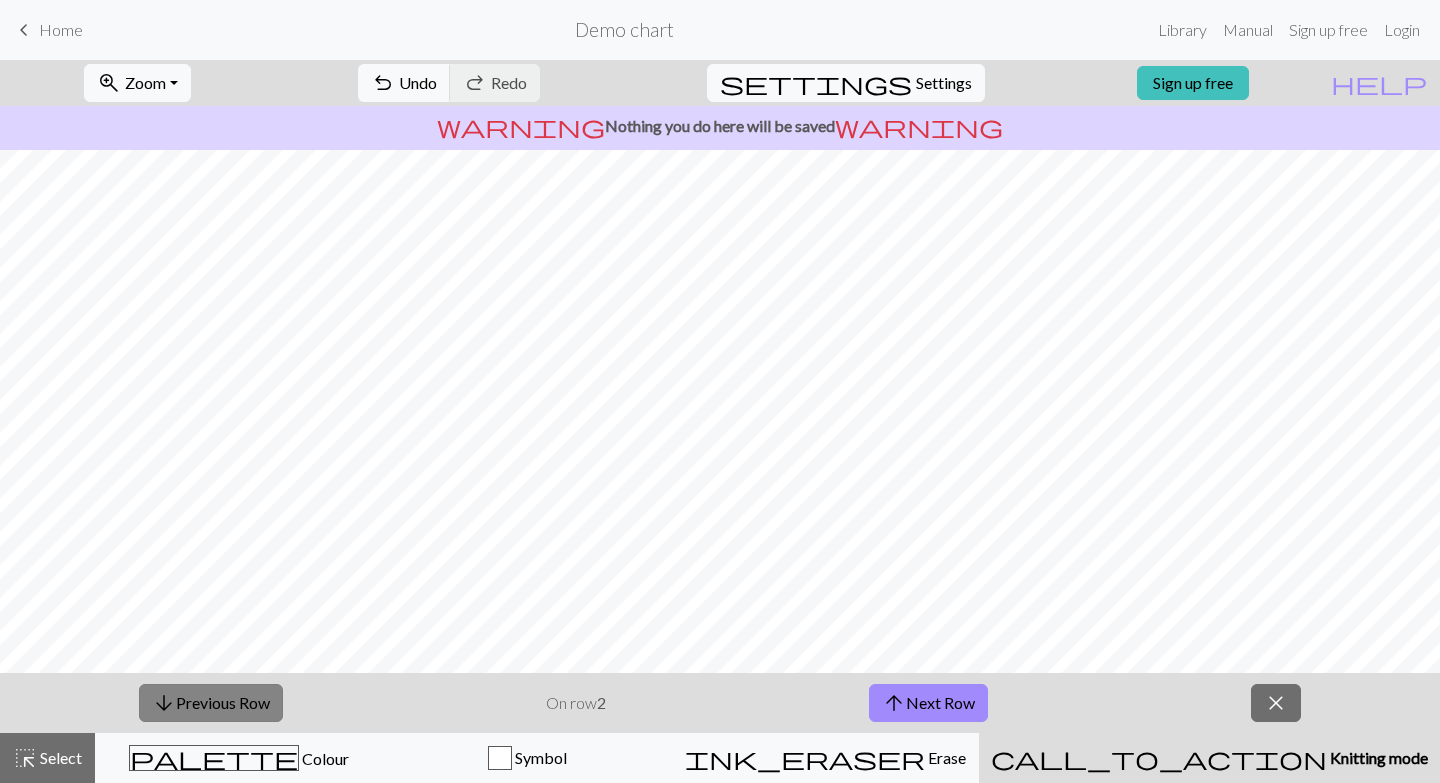 click on "arrow_downward Previous Row" at bounding box center (211, 703) 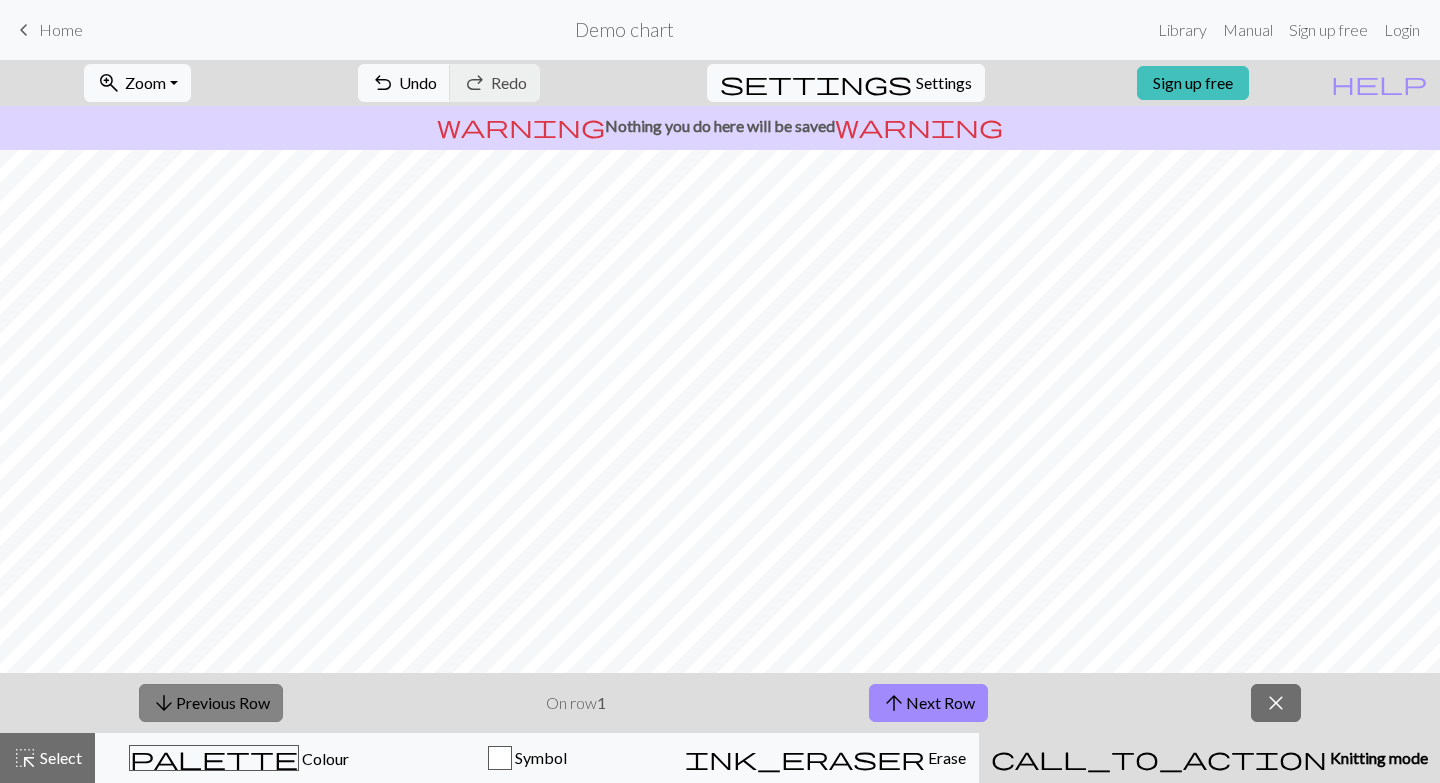 click on "arrow_downward Previous Row" at bounding box center [211, 703] 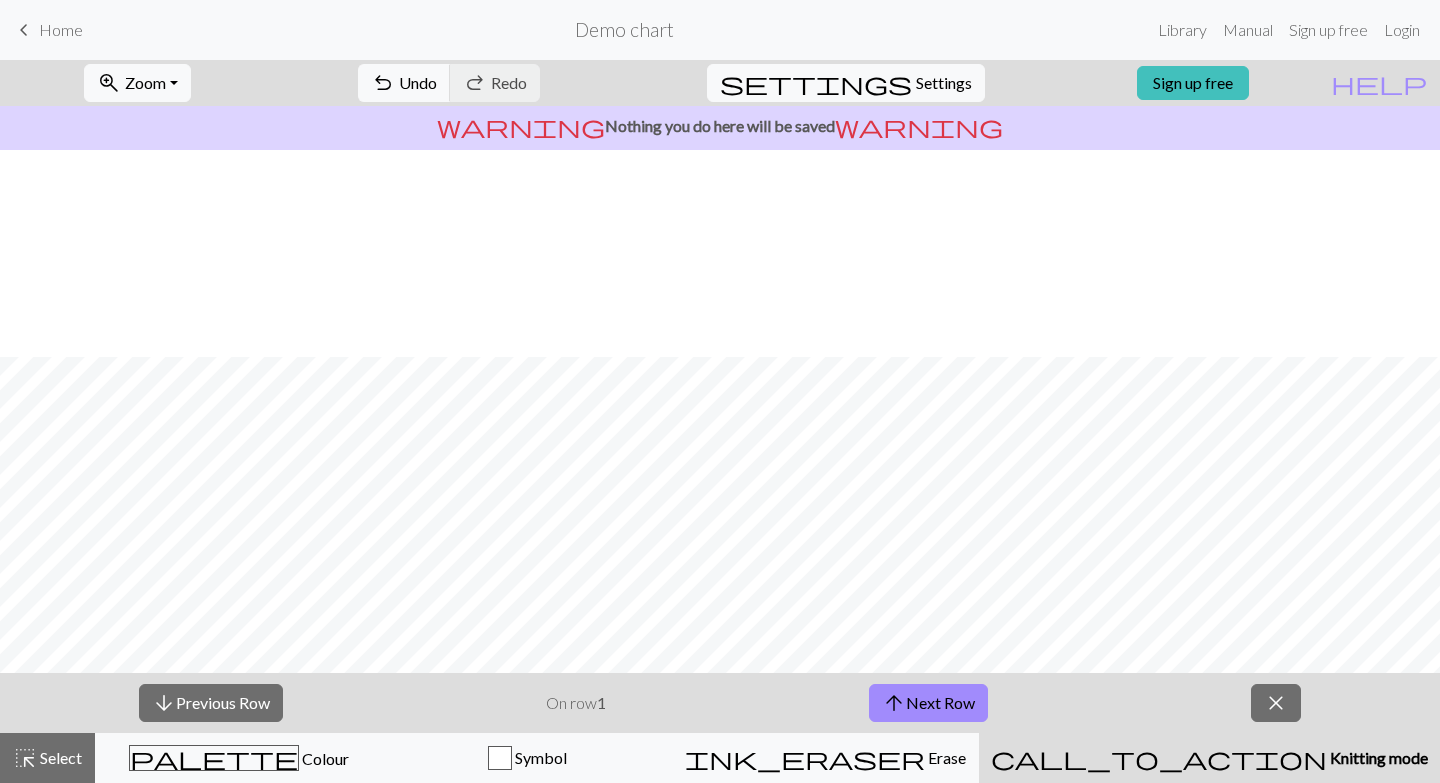 scroll, scrollTop: 207, scrollLeft: 0, axis: vertical 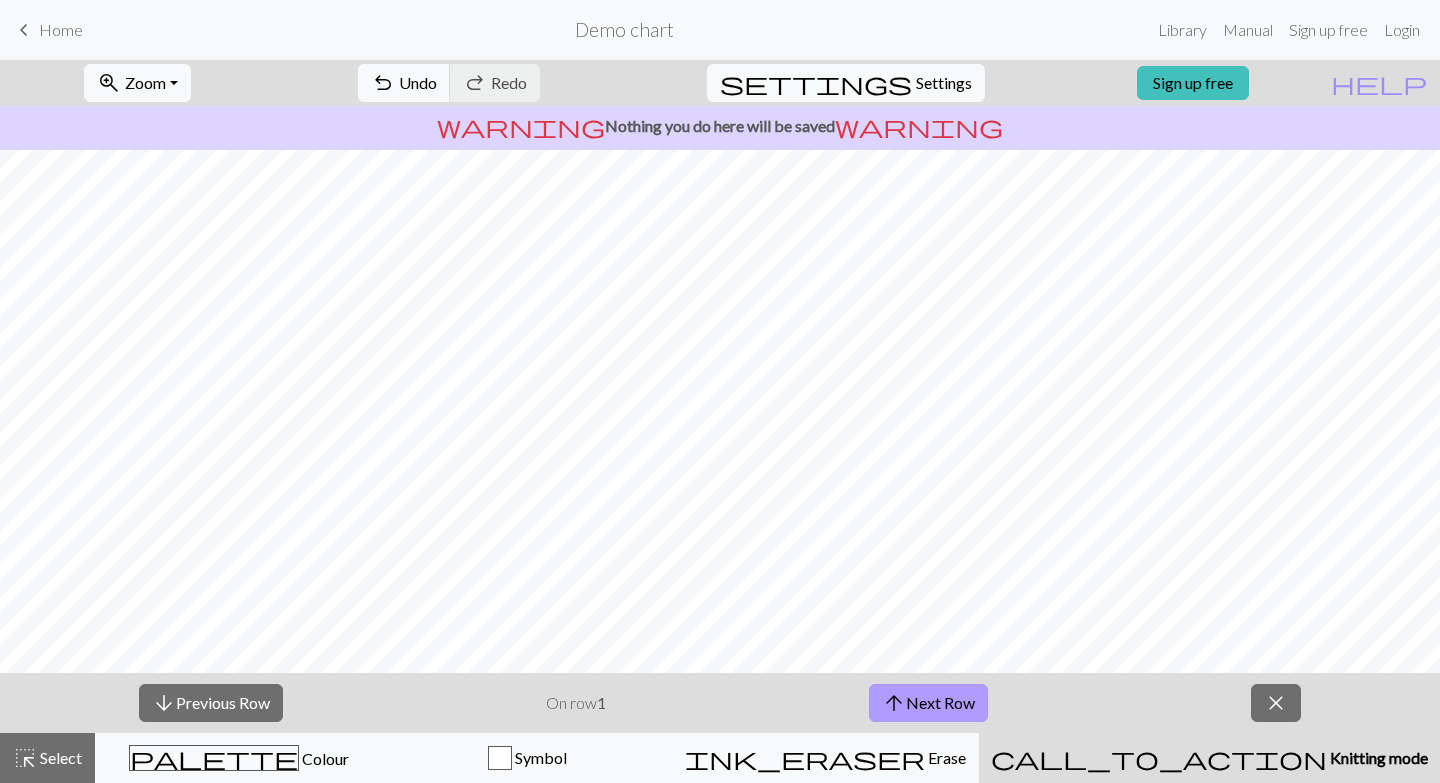 click on "arrow_upward  Next Row" at bounding box center [928, 703] 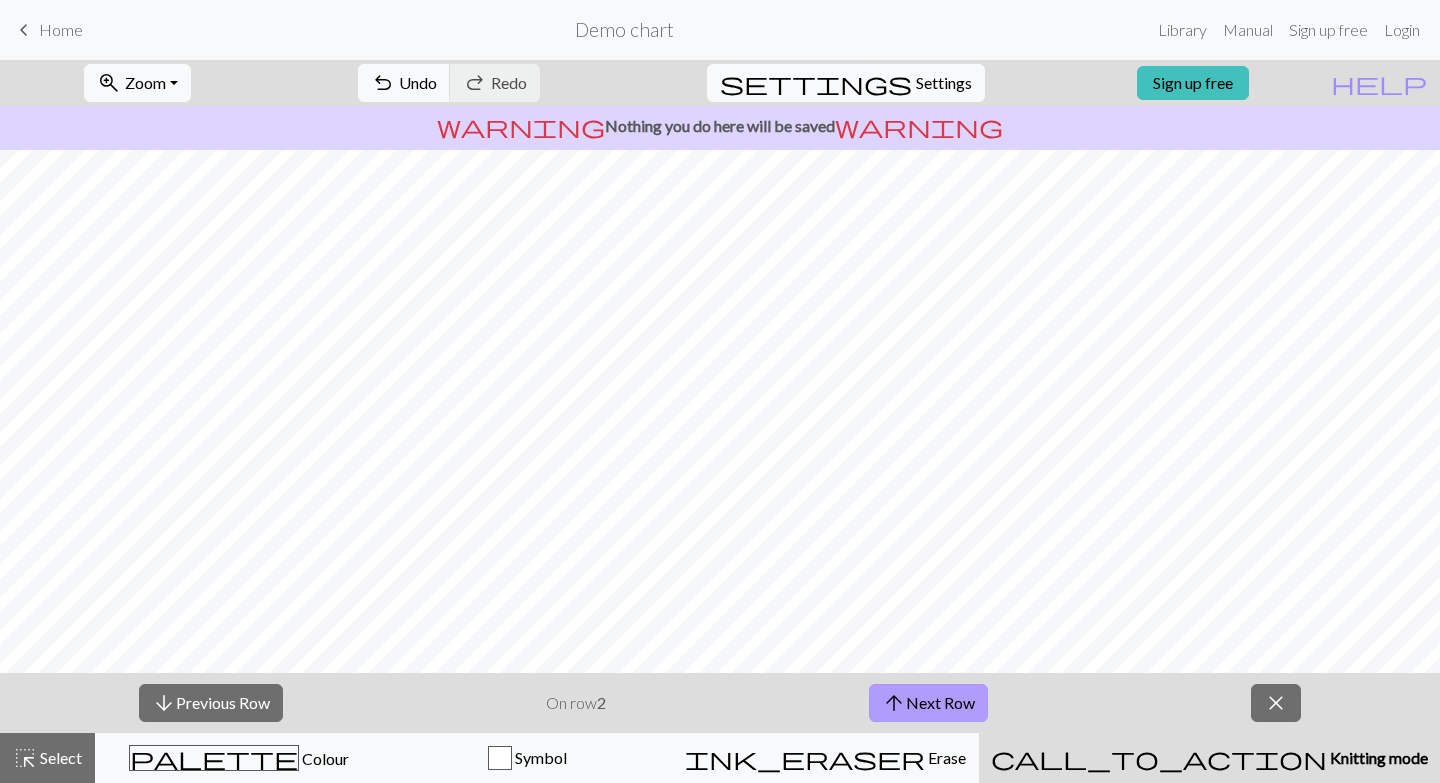 click on "arrow_upward  Next Row" at bounding box center [928, 703] 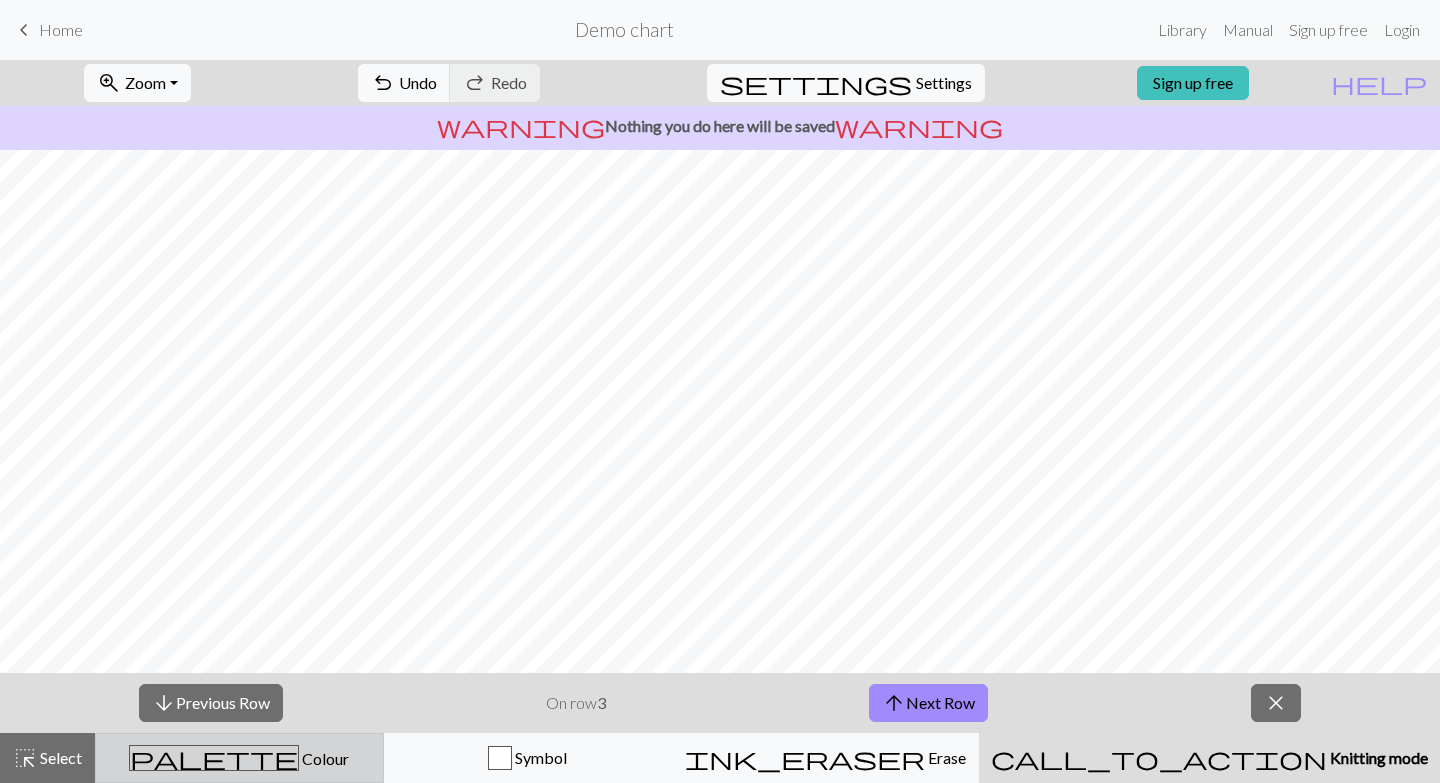 click on "palette   Colour   Colour" at bounding box center (239, 758) 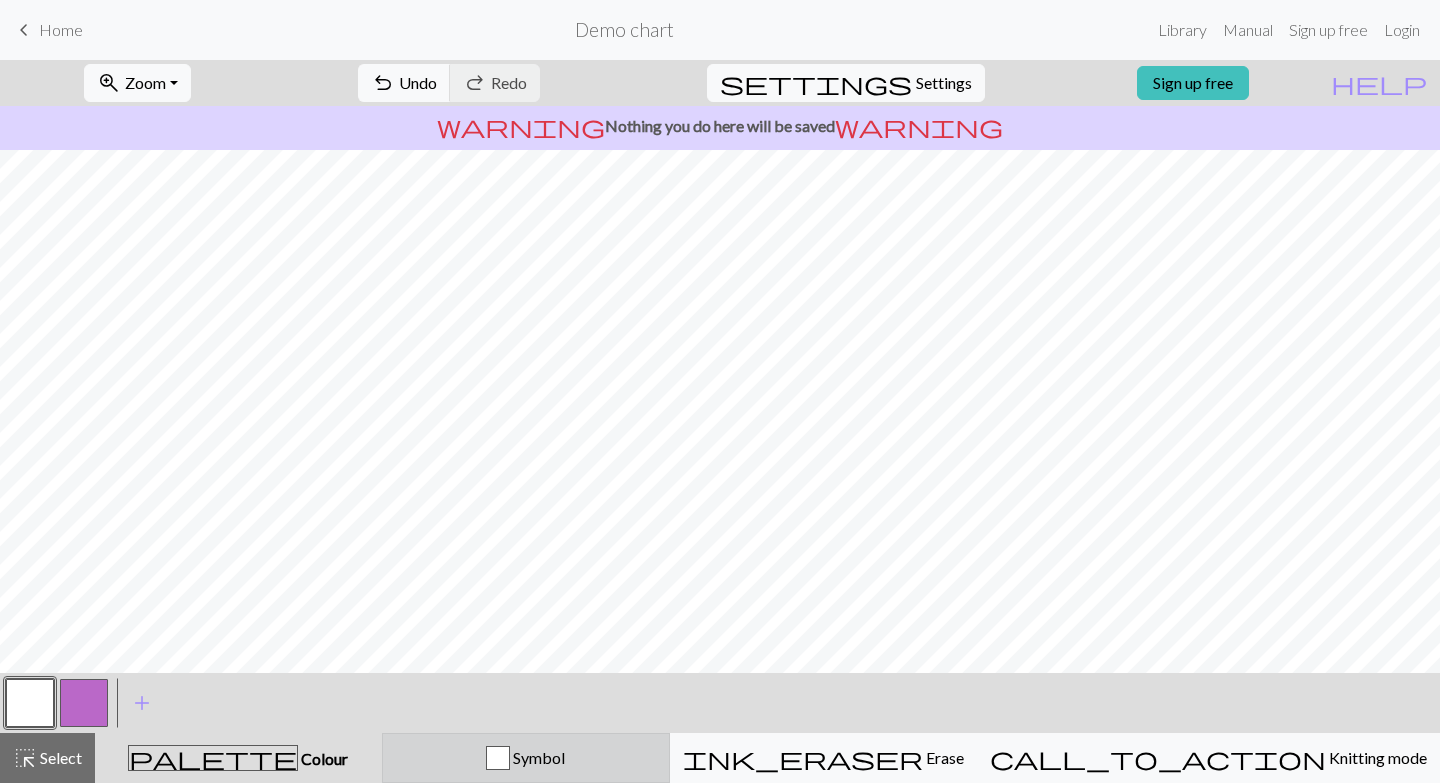 click on "Symbol" at bounding box center [526, 758] 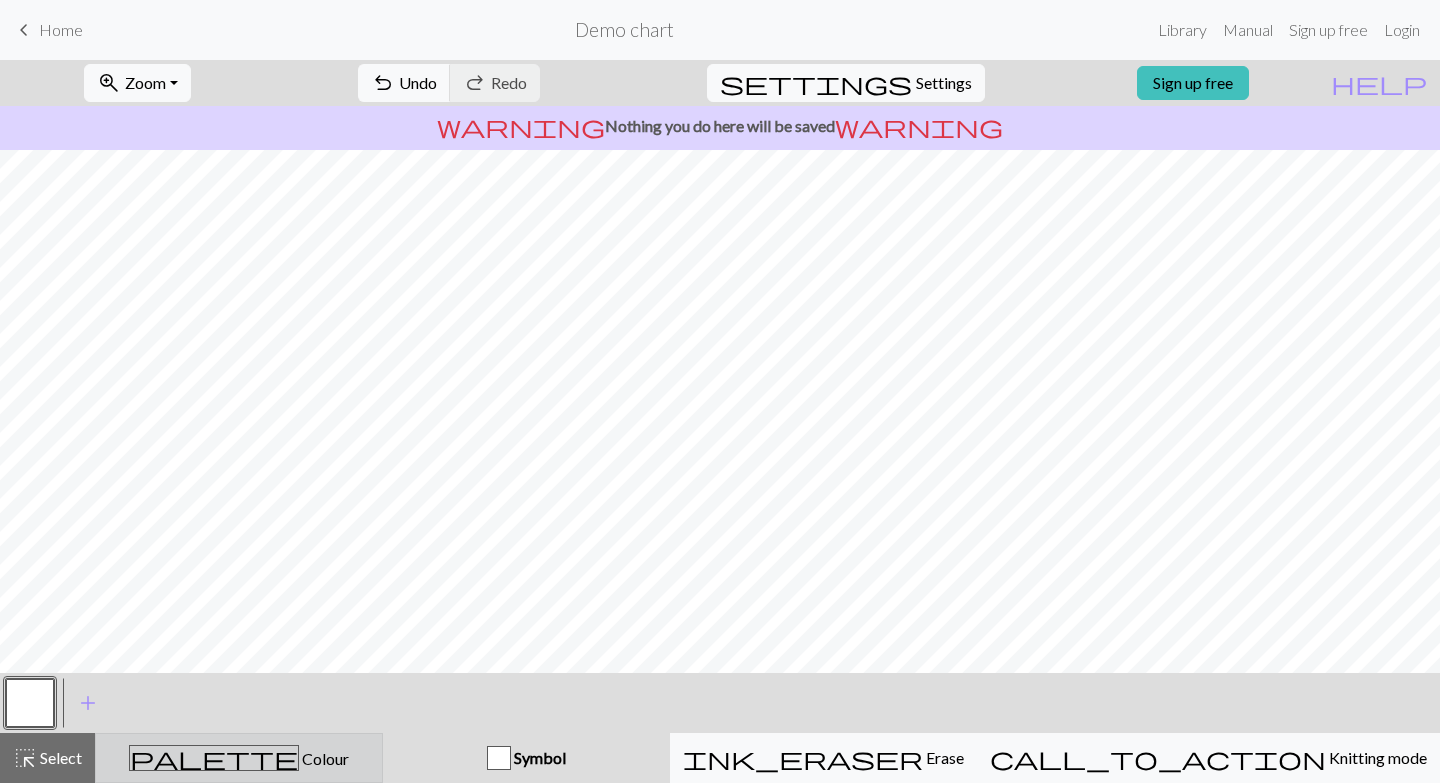 click on "palette   Colour   Colour" at bounding box center [239, 758] 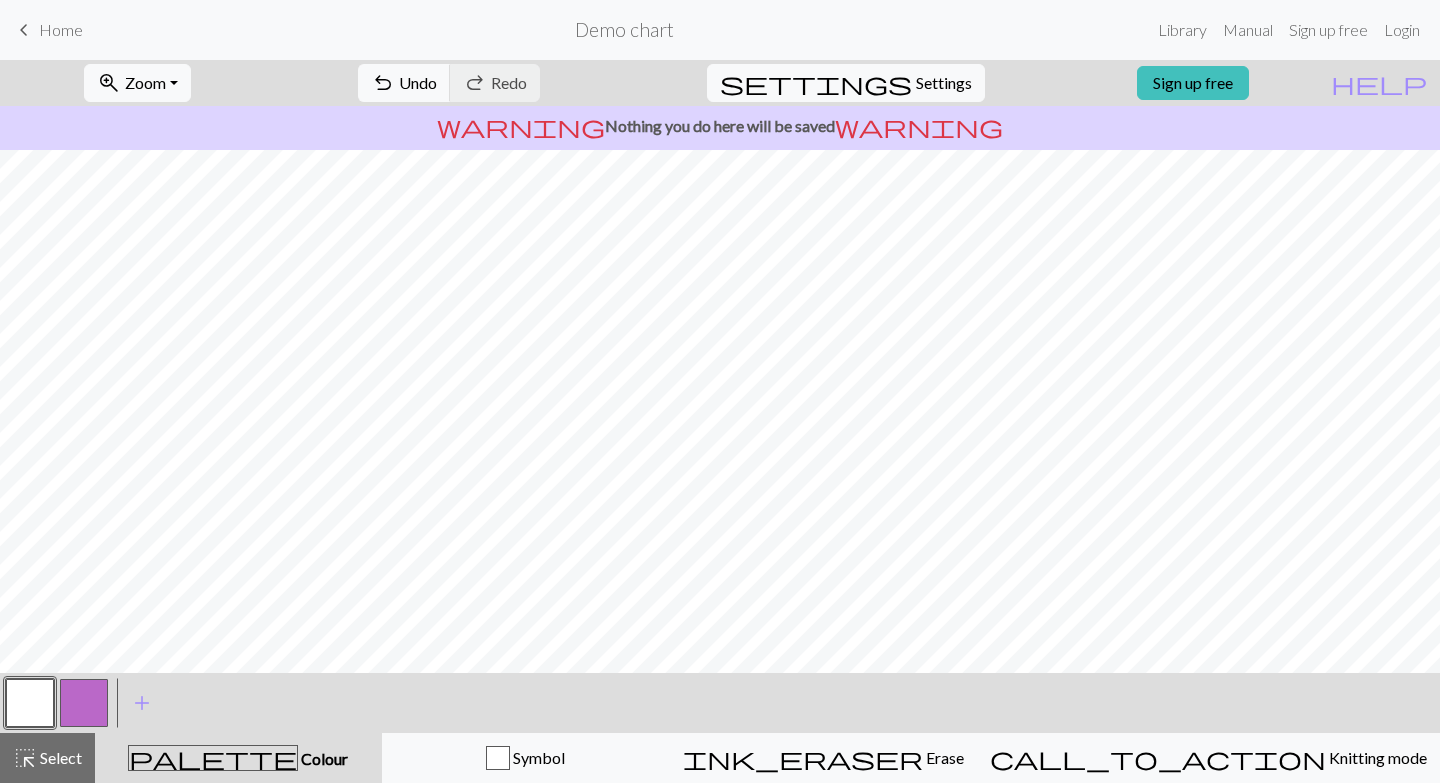 click at bounding box center (30, 703) 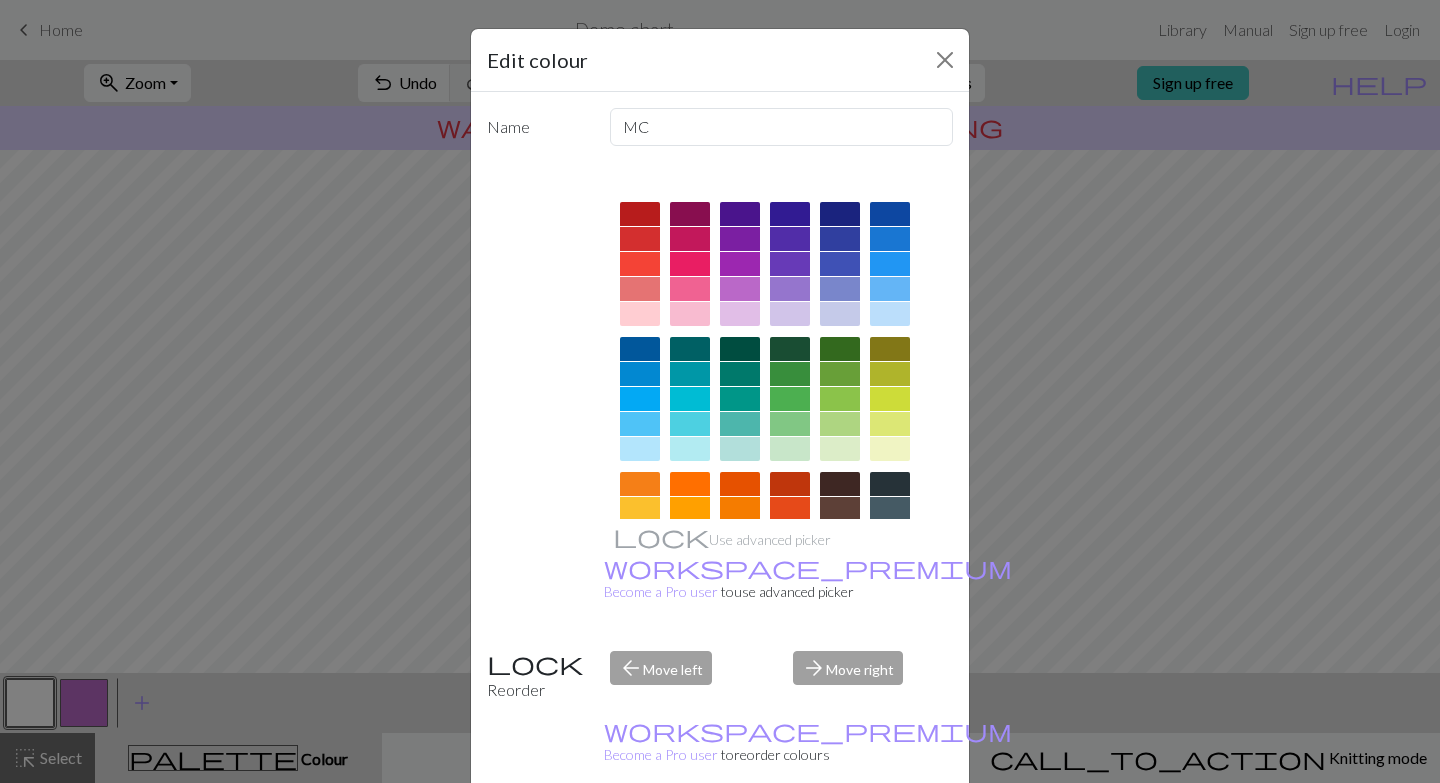click on "Cancel" at bounding box center [916, 834] 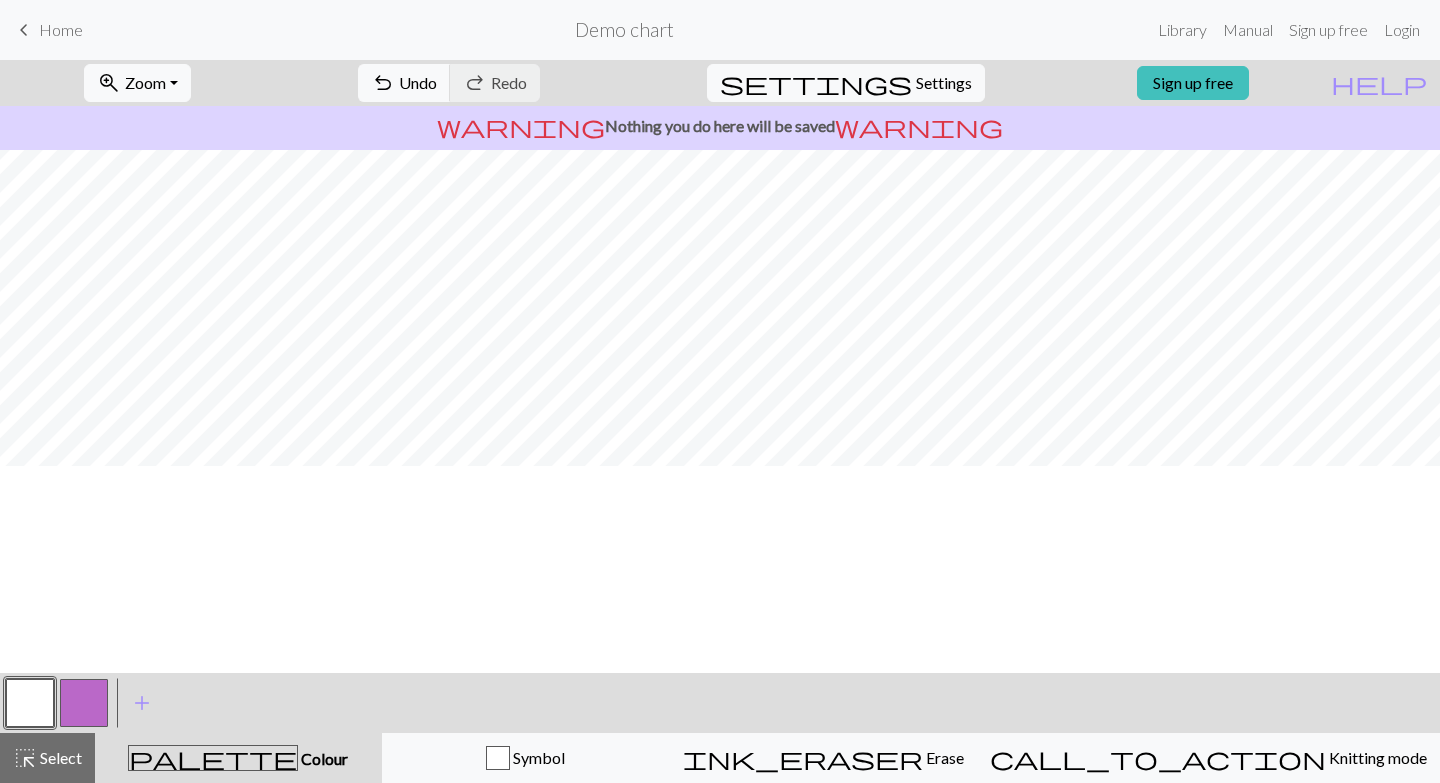 scroll, scrollTop: 0, scrollLeft: 0, axis: both 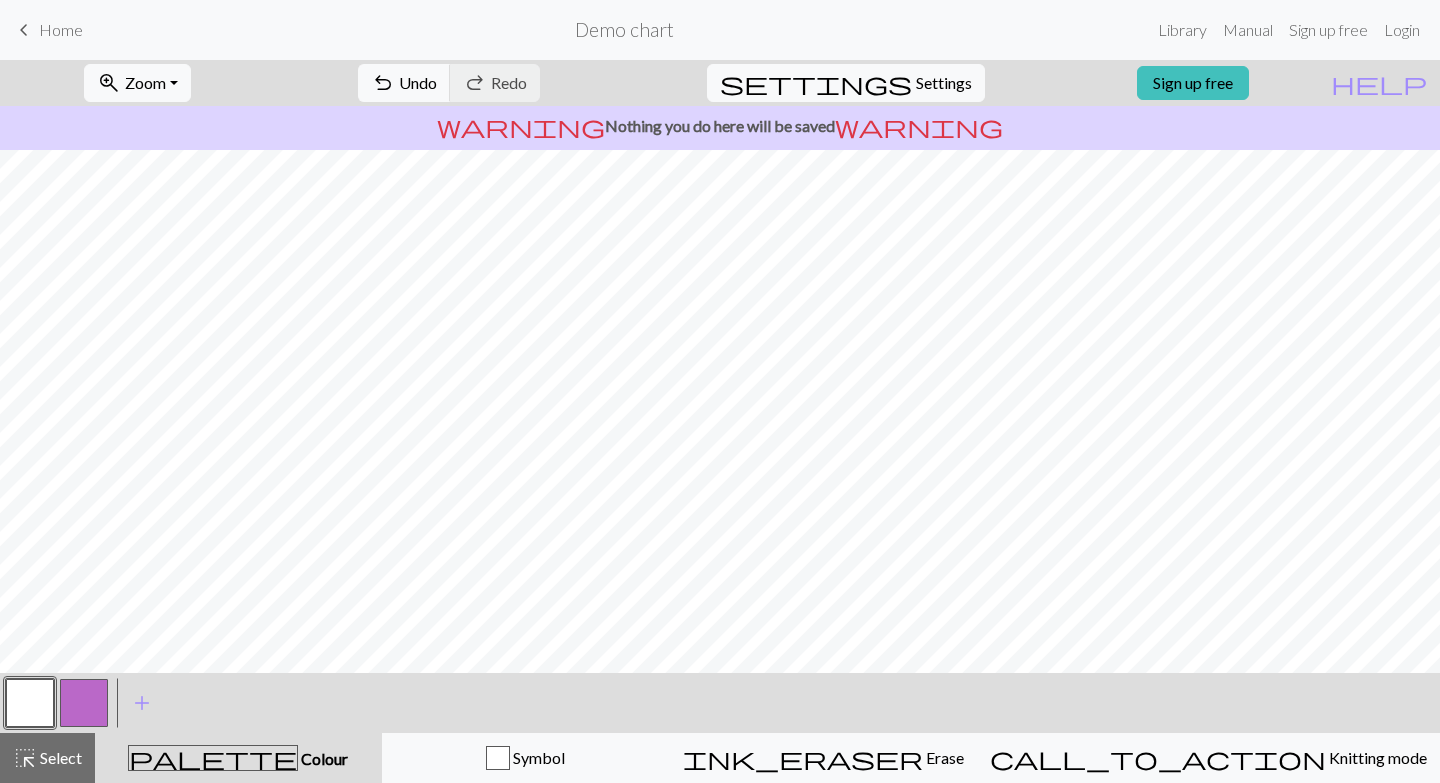 click on "keyboard_arrow_left   Home" at bounding box center [47, 30] 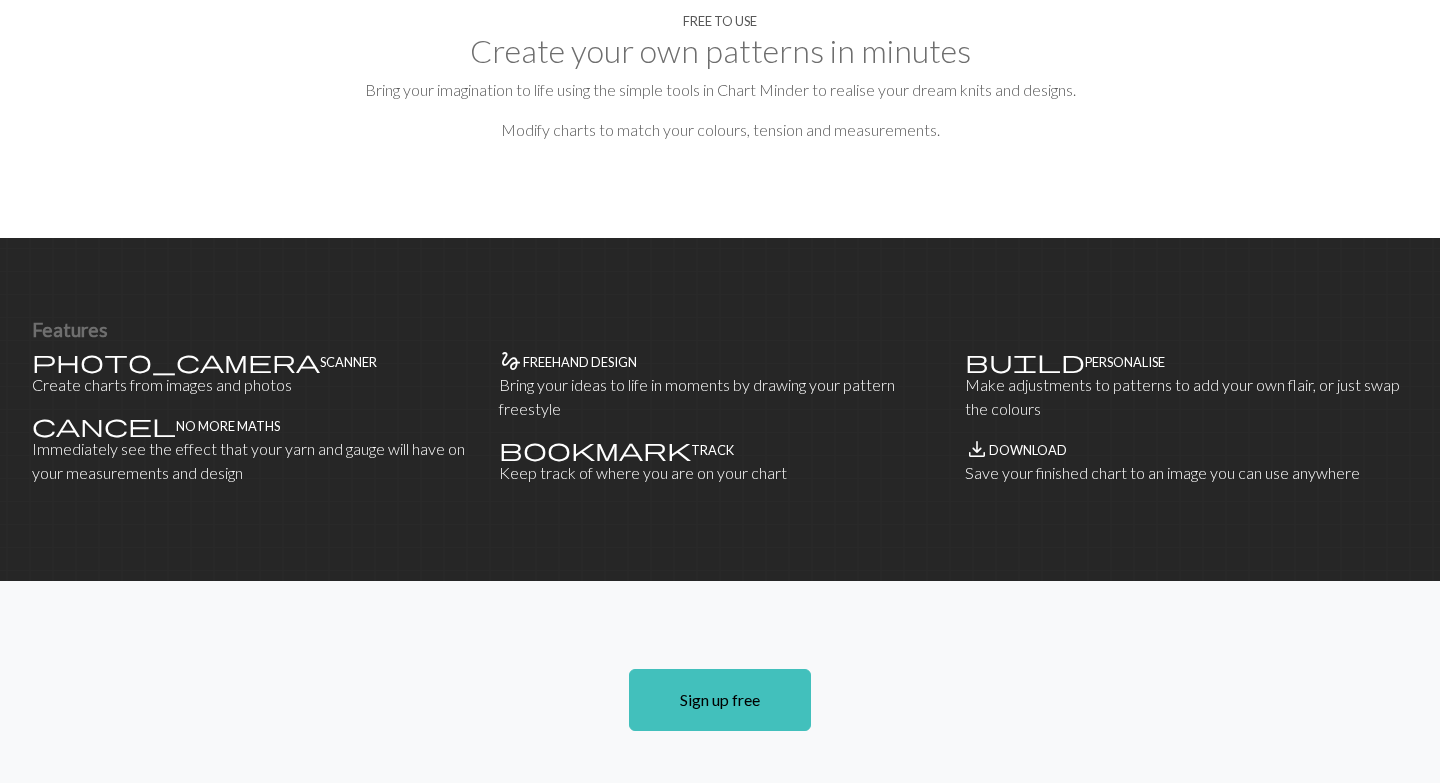 scroll, scrollTop: 975, scrollLeft: 0, axis: vertical 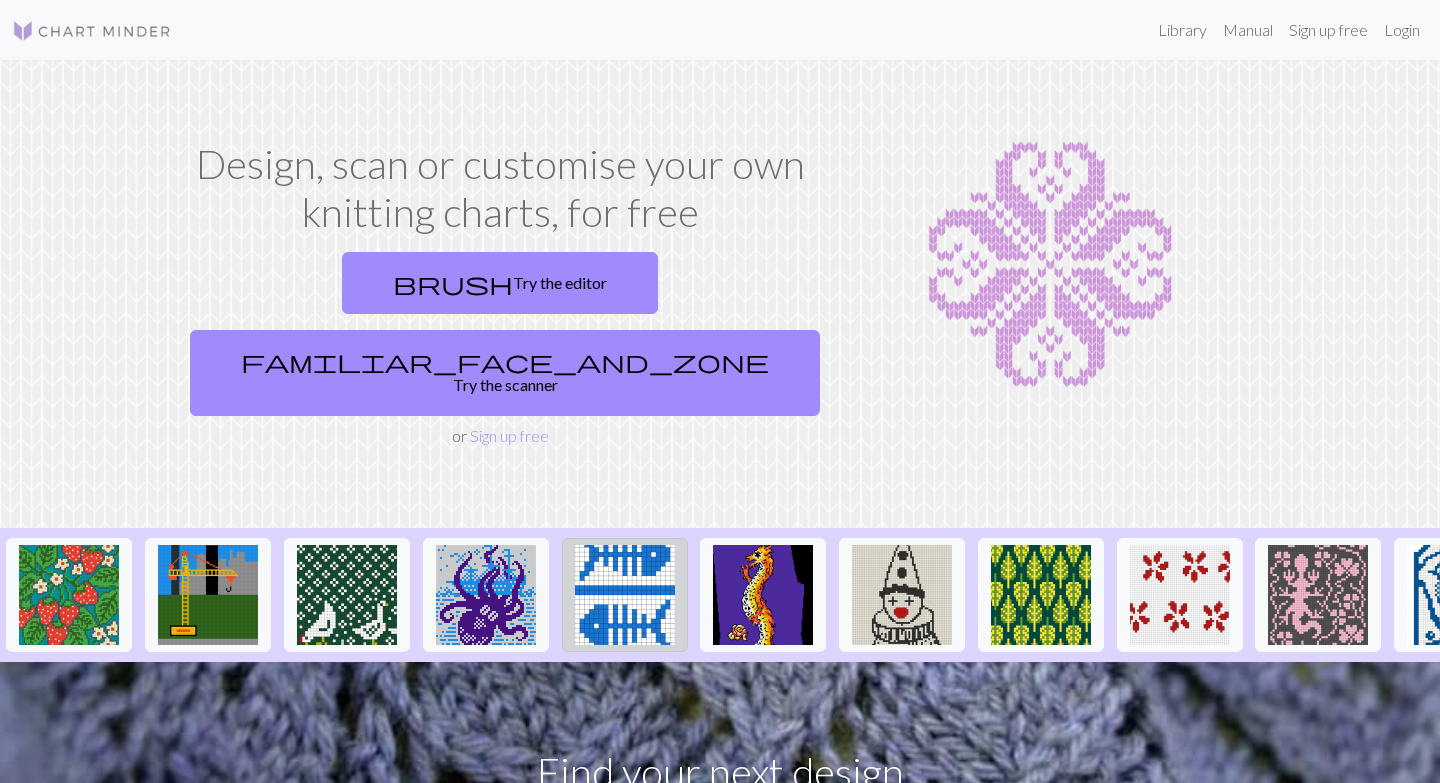 click at bounding box center (625, 595) 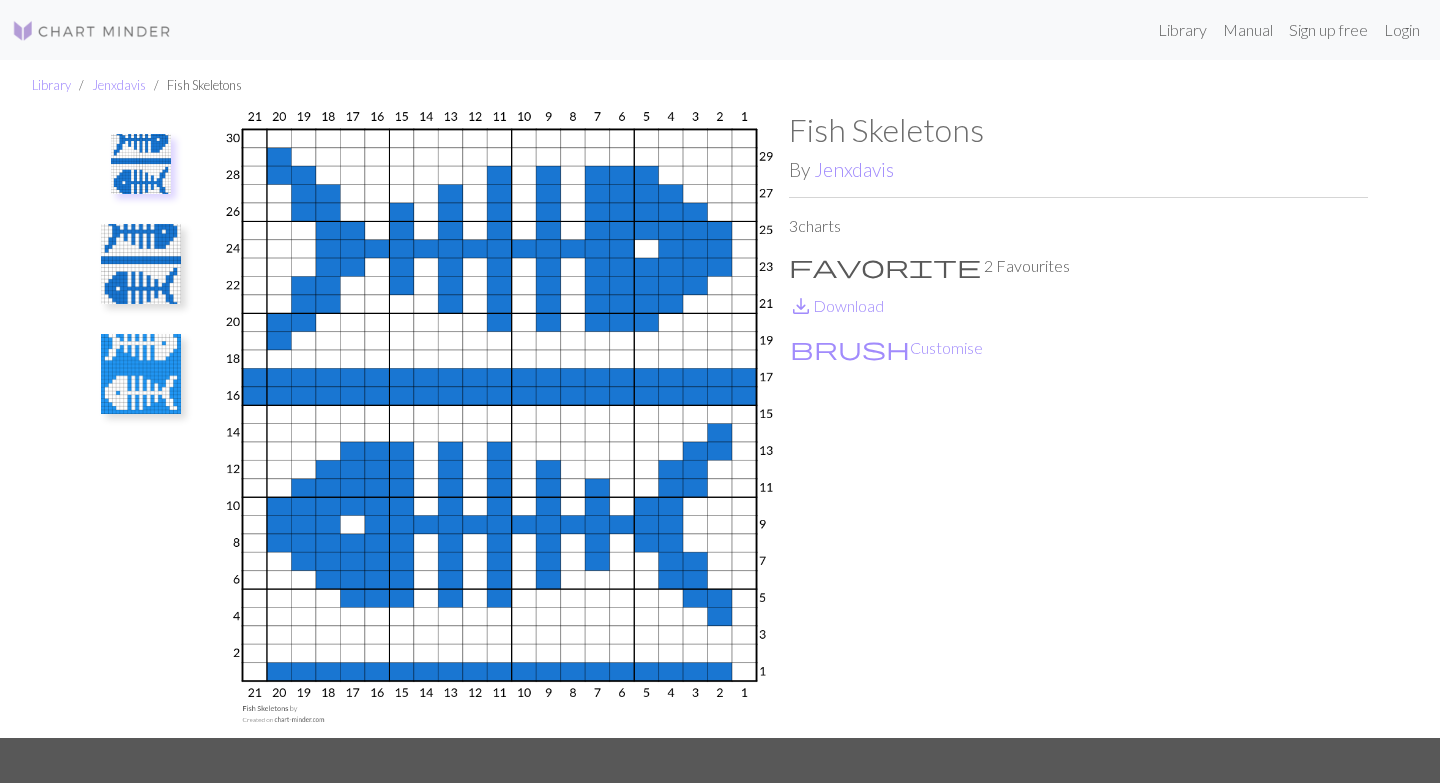 click at bounding box center (141, 374) 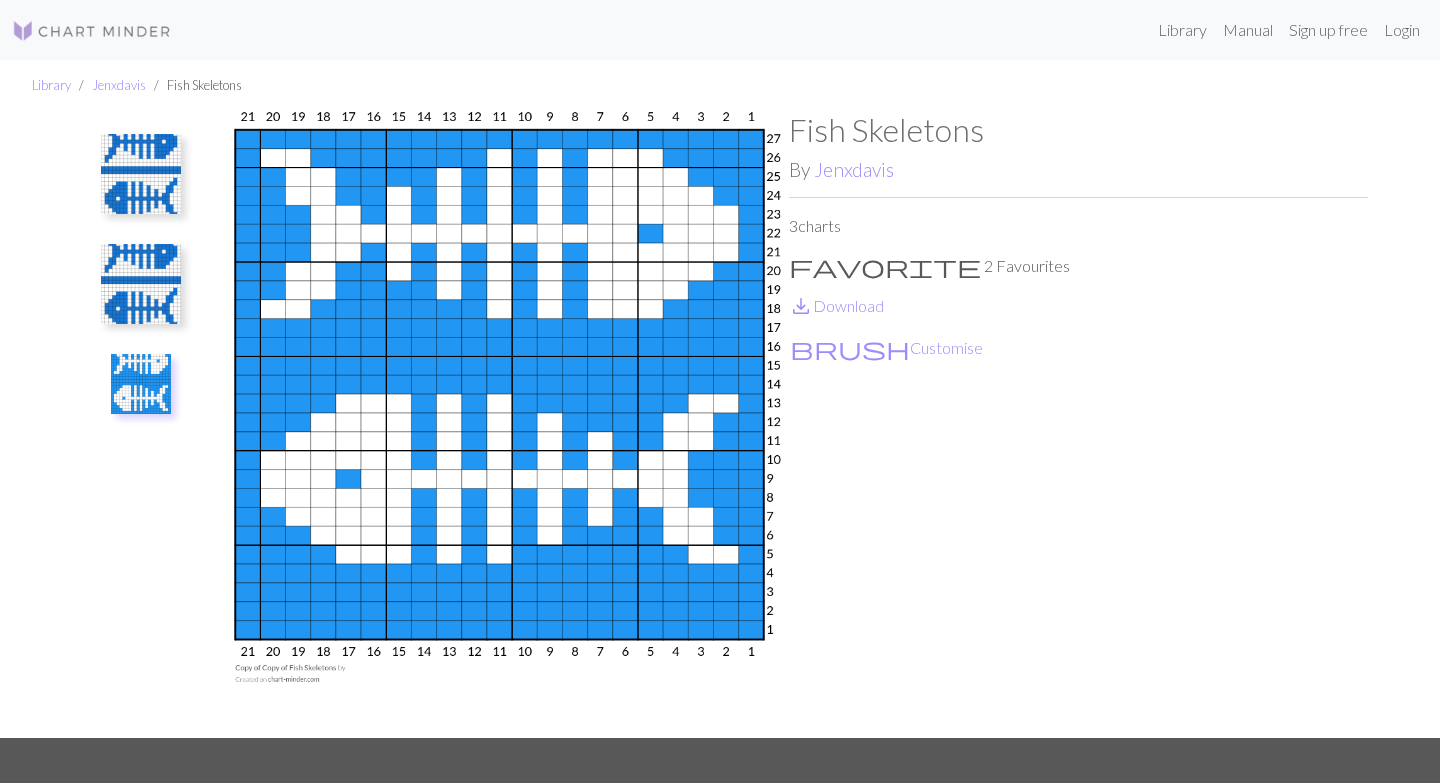 click at bounding box center (141, 284) 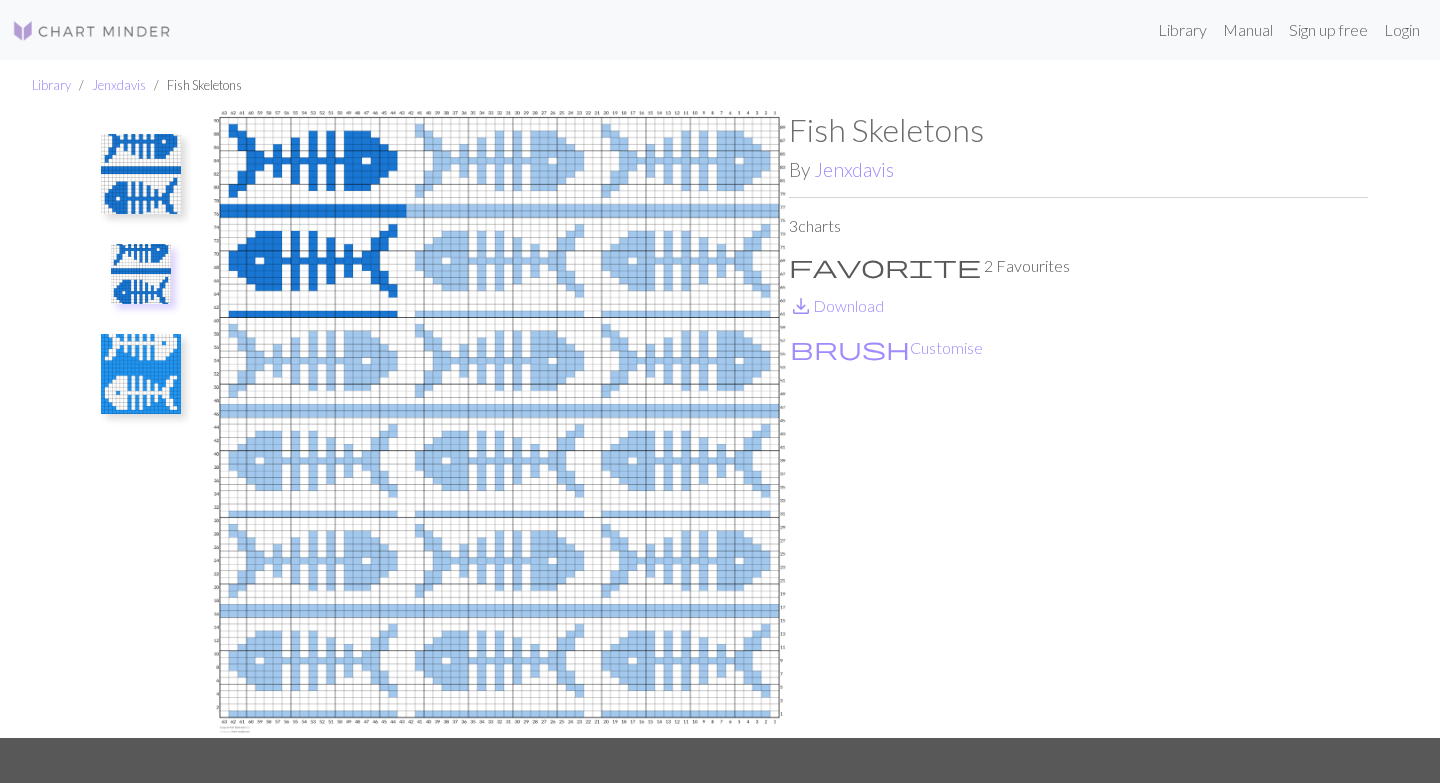 click at bounding box center [141, 374] 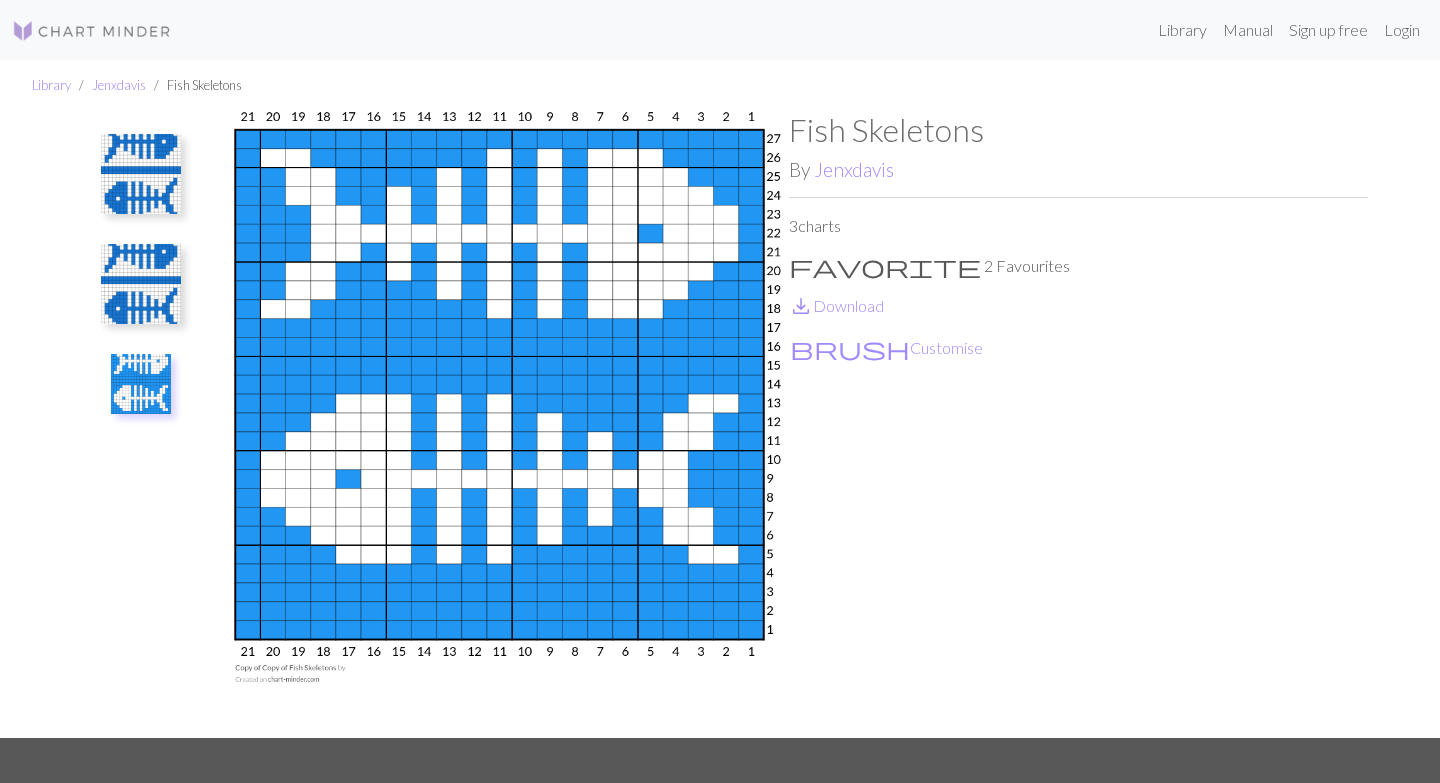 click at bounding box center (141, 284) 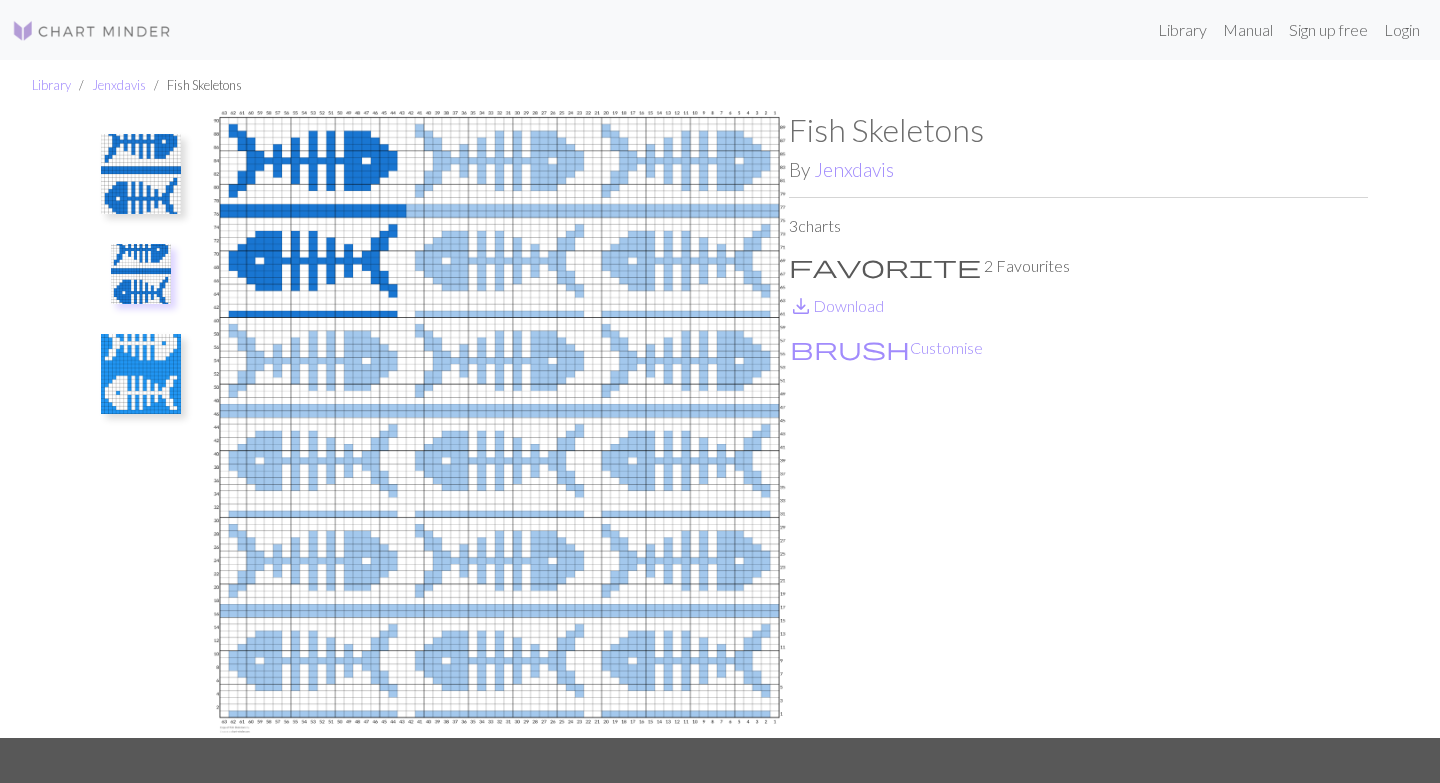 click at bounding box center (141, 174) 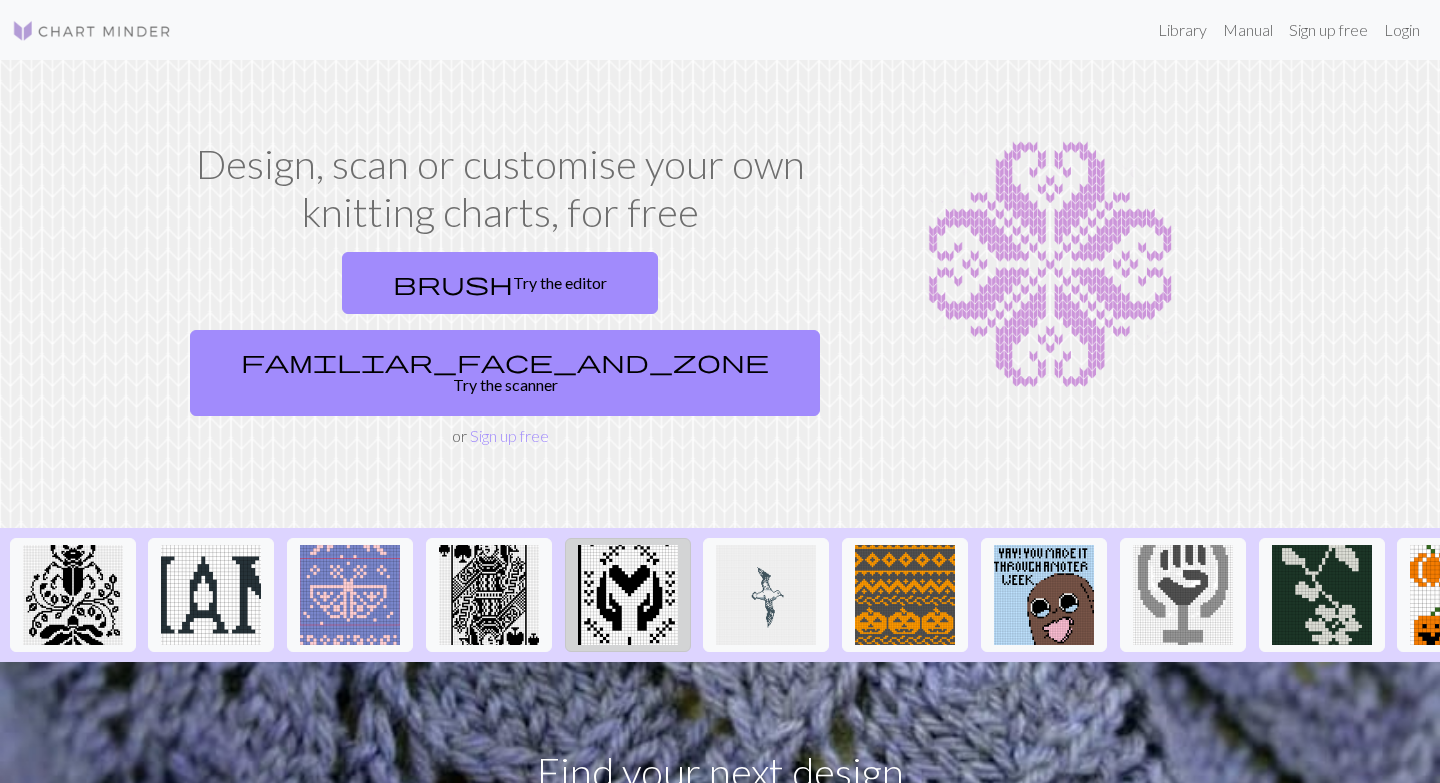 scroll, scrollTop: 0, scrollLeft: 1891, axis: horizontal 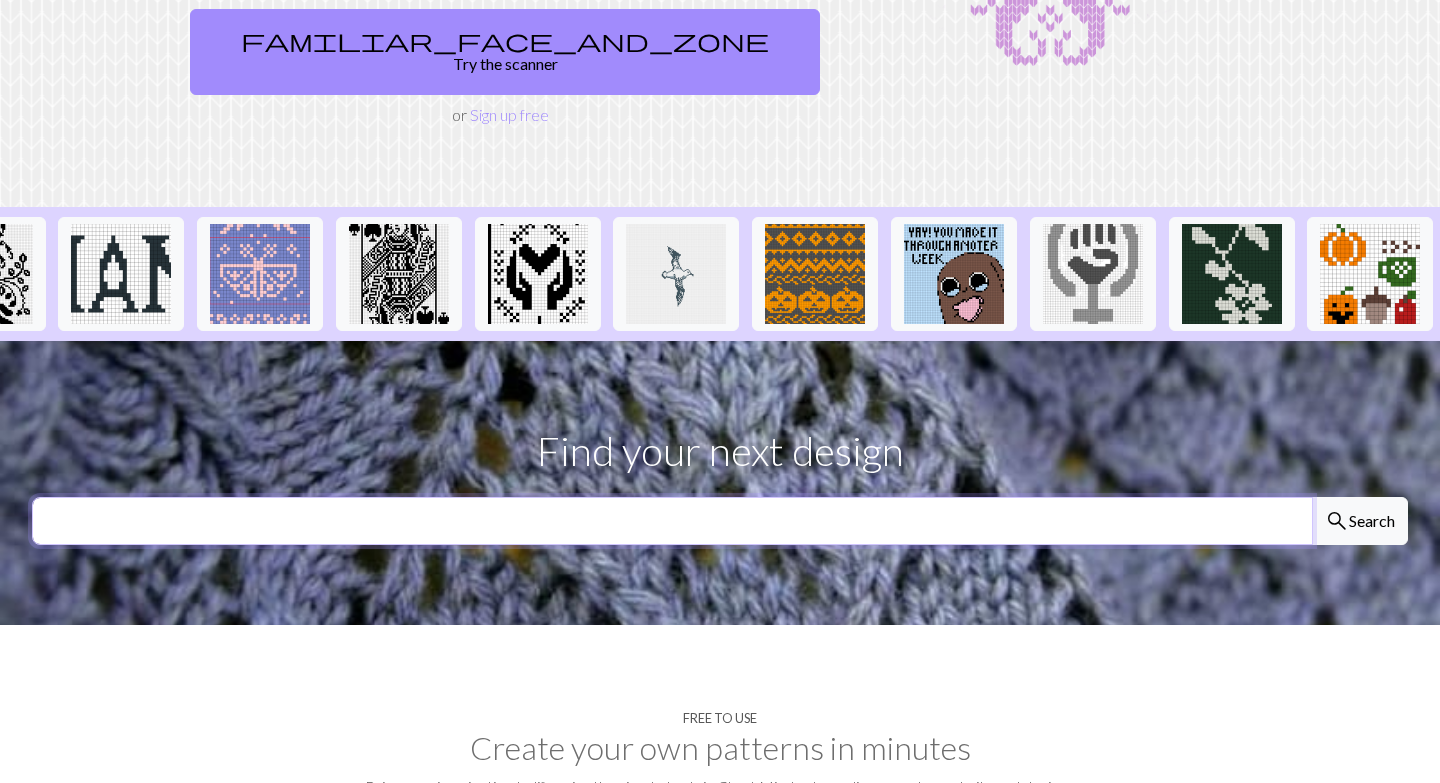click at bounding box center (672, 521) 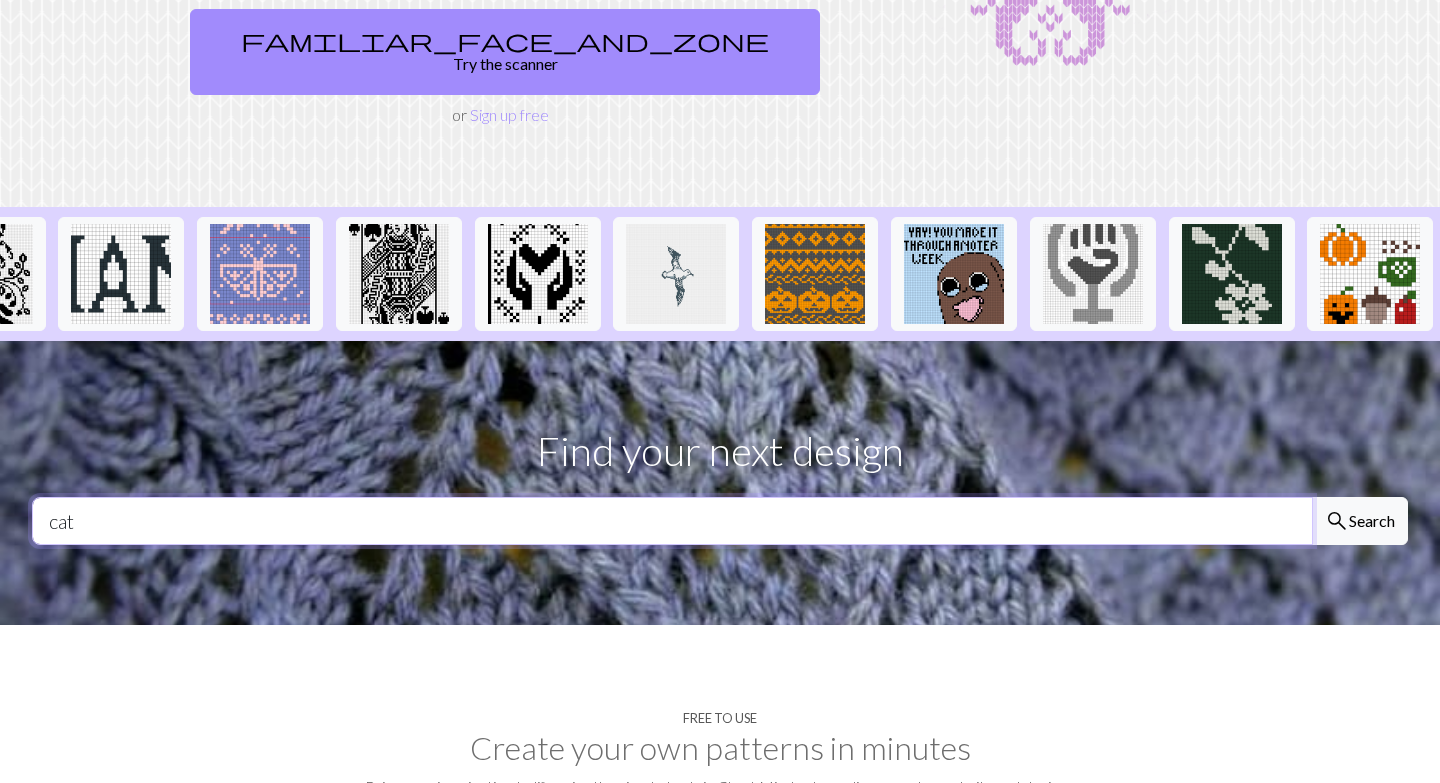 type on "cat" 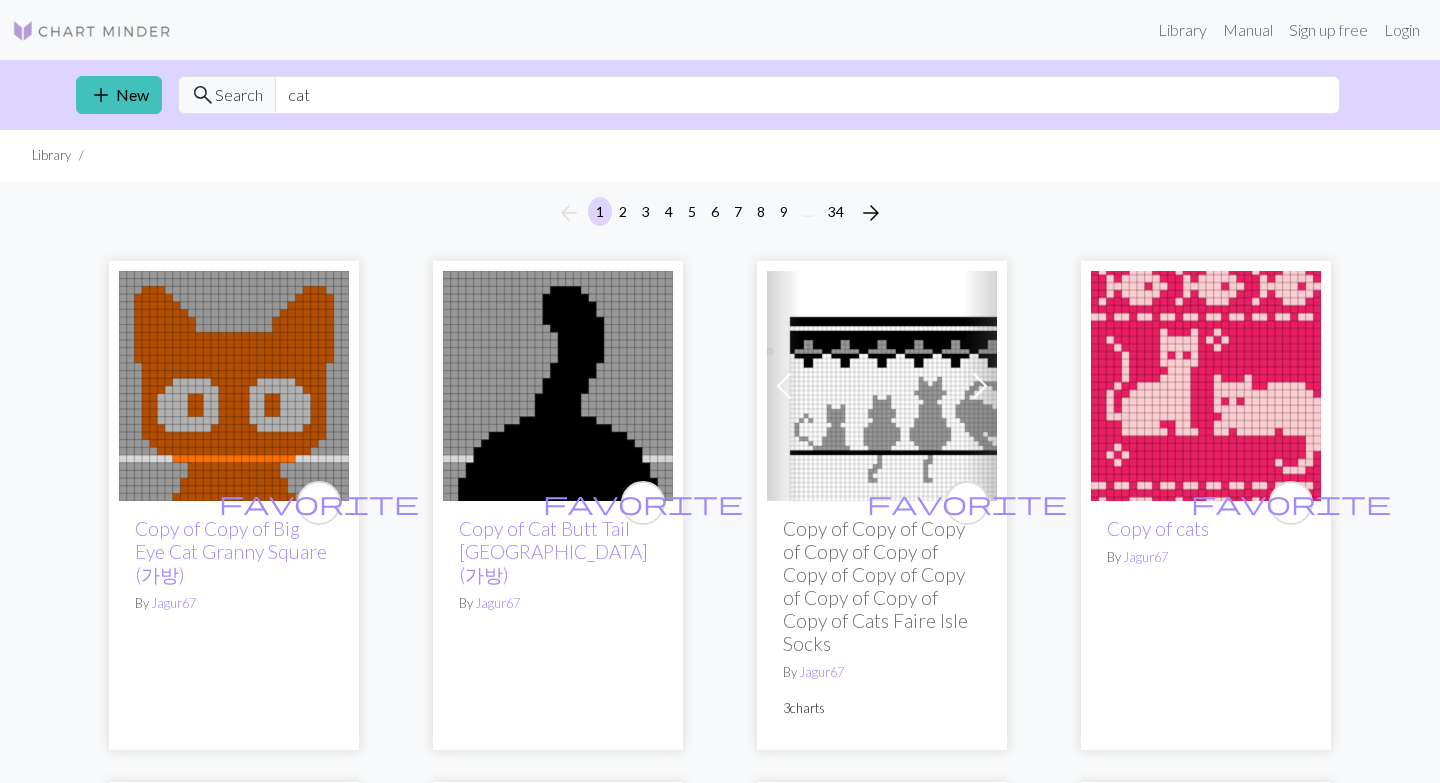 scroll, scrollTop: 0, scrollLeft: 0, axis: both 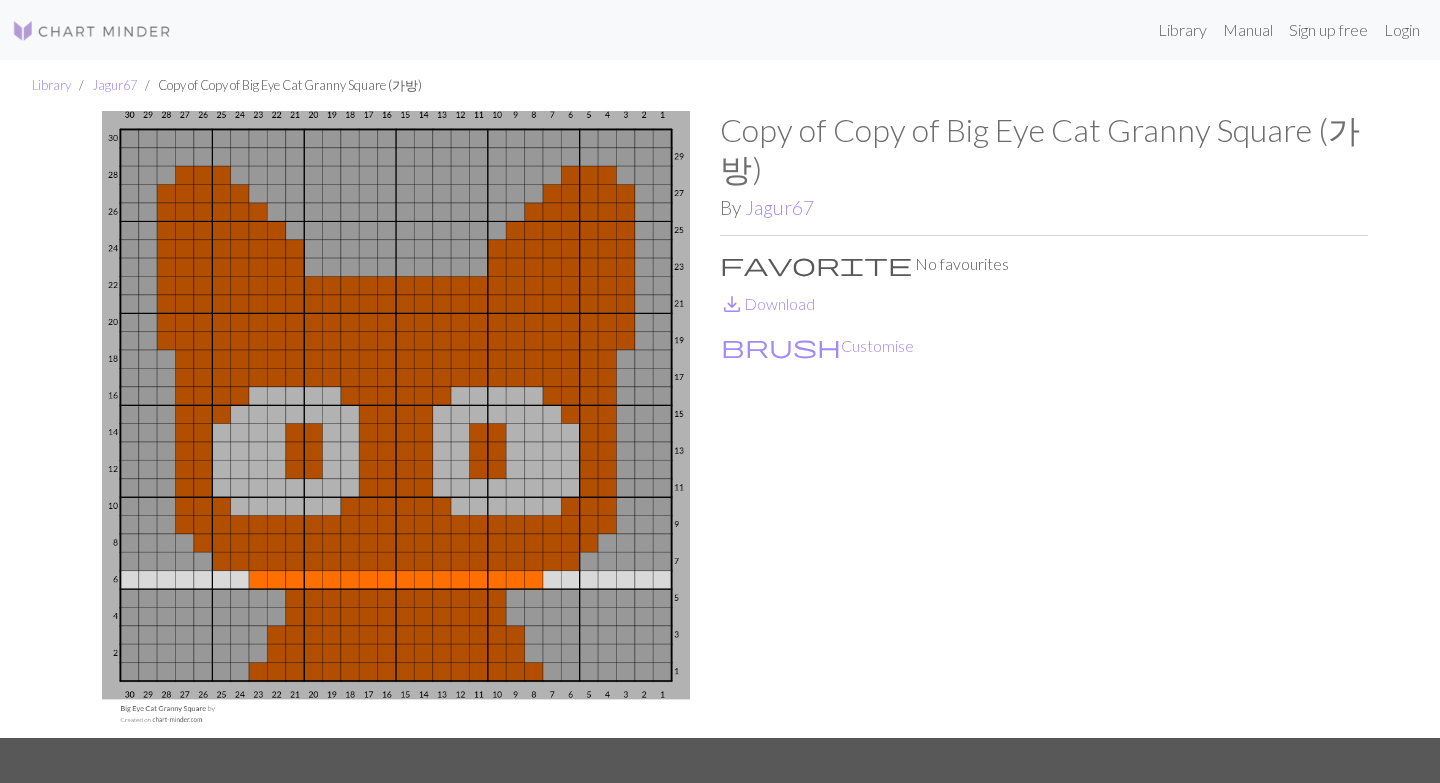 click at bounding box center (396, 424) 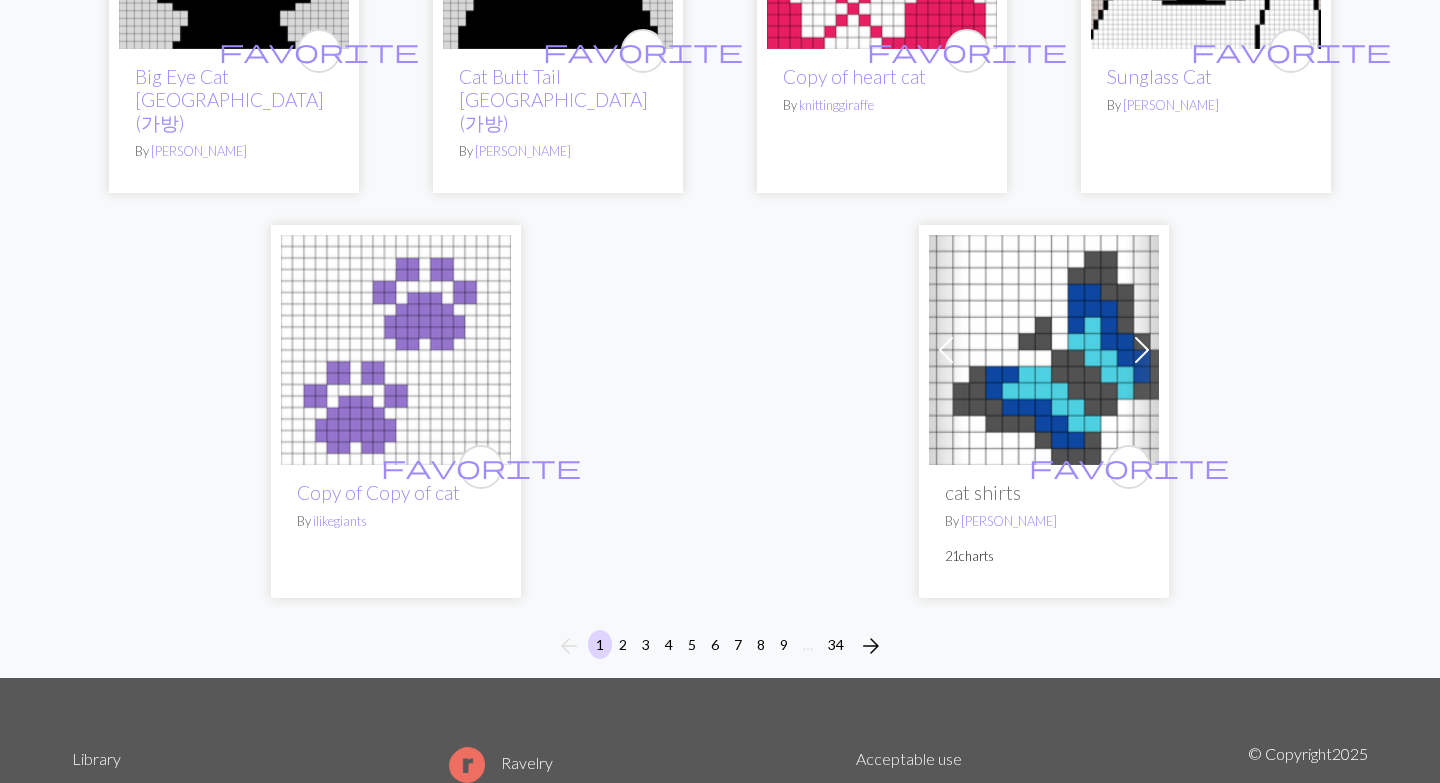 scroll, scrollTop: 5337, scrollLeft: 0, axis: vertical 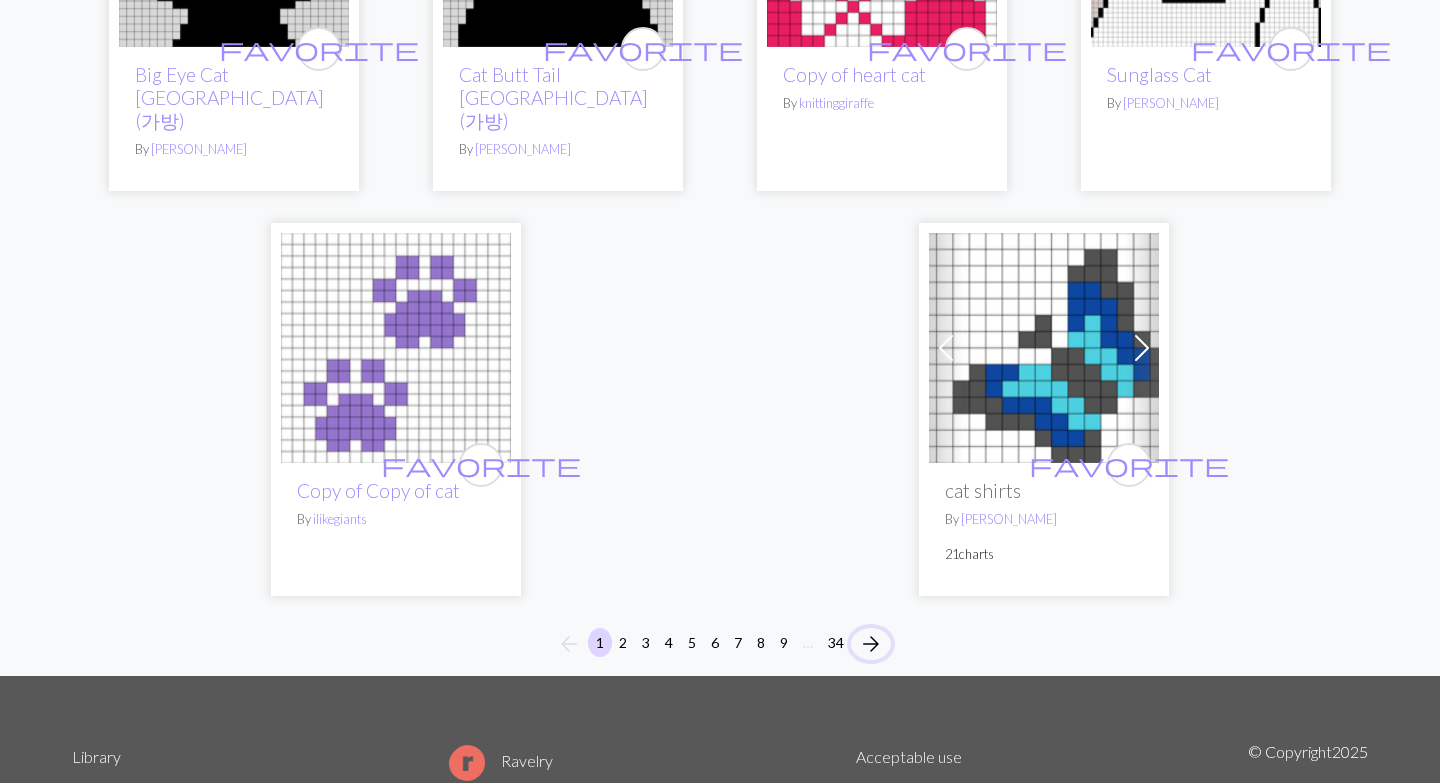 click on "arrow_forward" at bounding box center [871, 644] 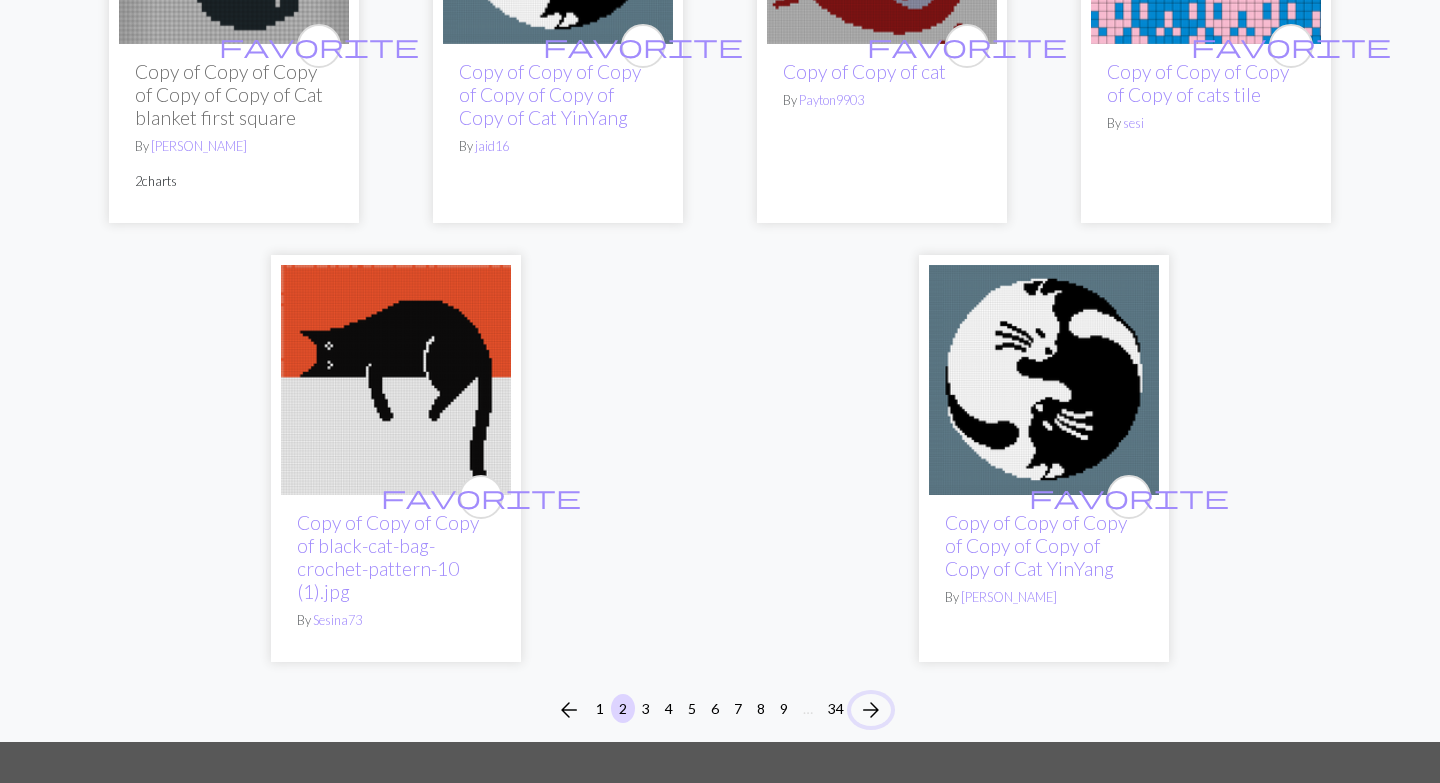 scroll, scrollTop: 5795, scrollLeft: 0, axis: vertical 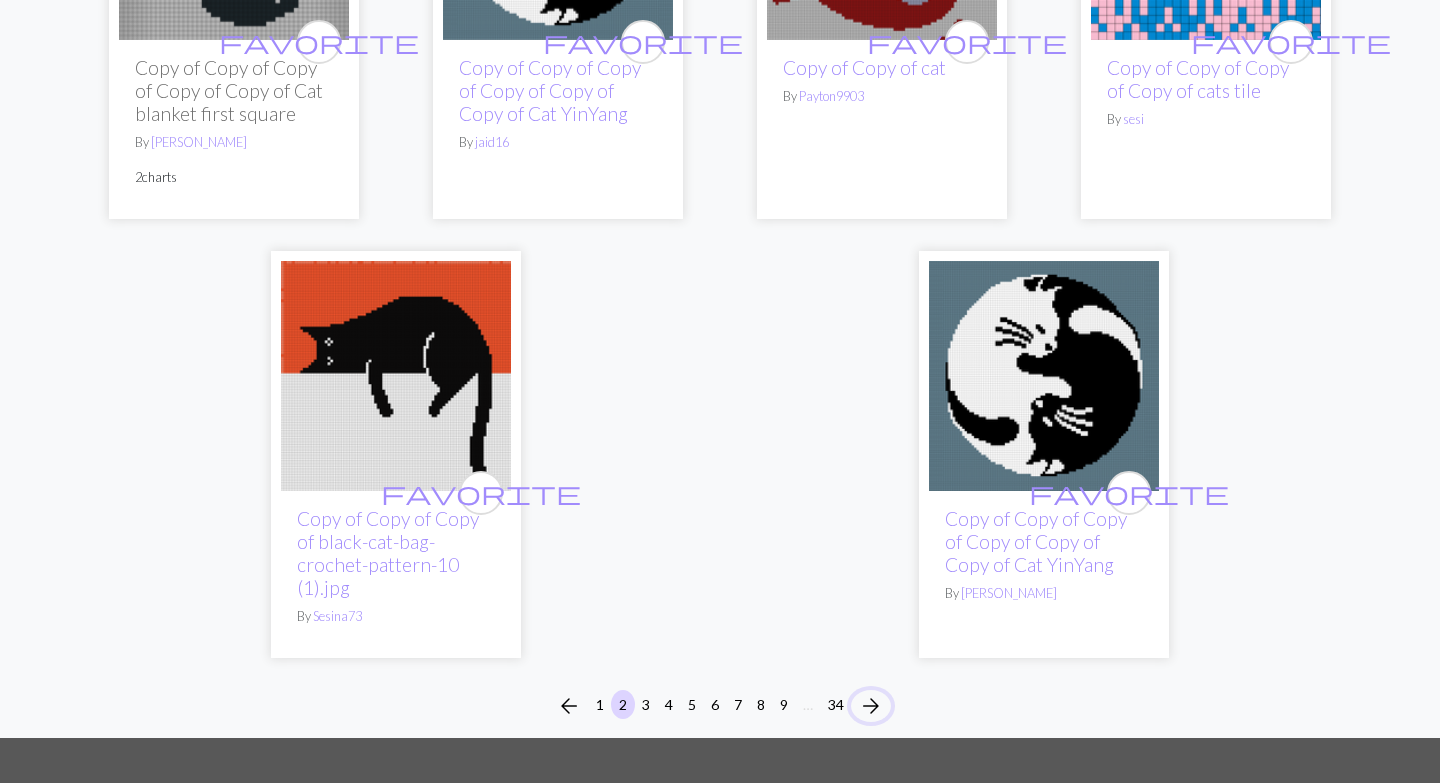 click on "arrow_forward" at bounding box center (871, 706) 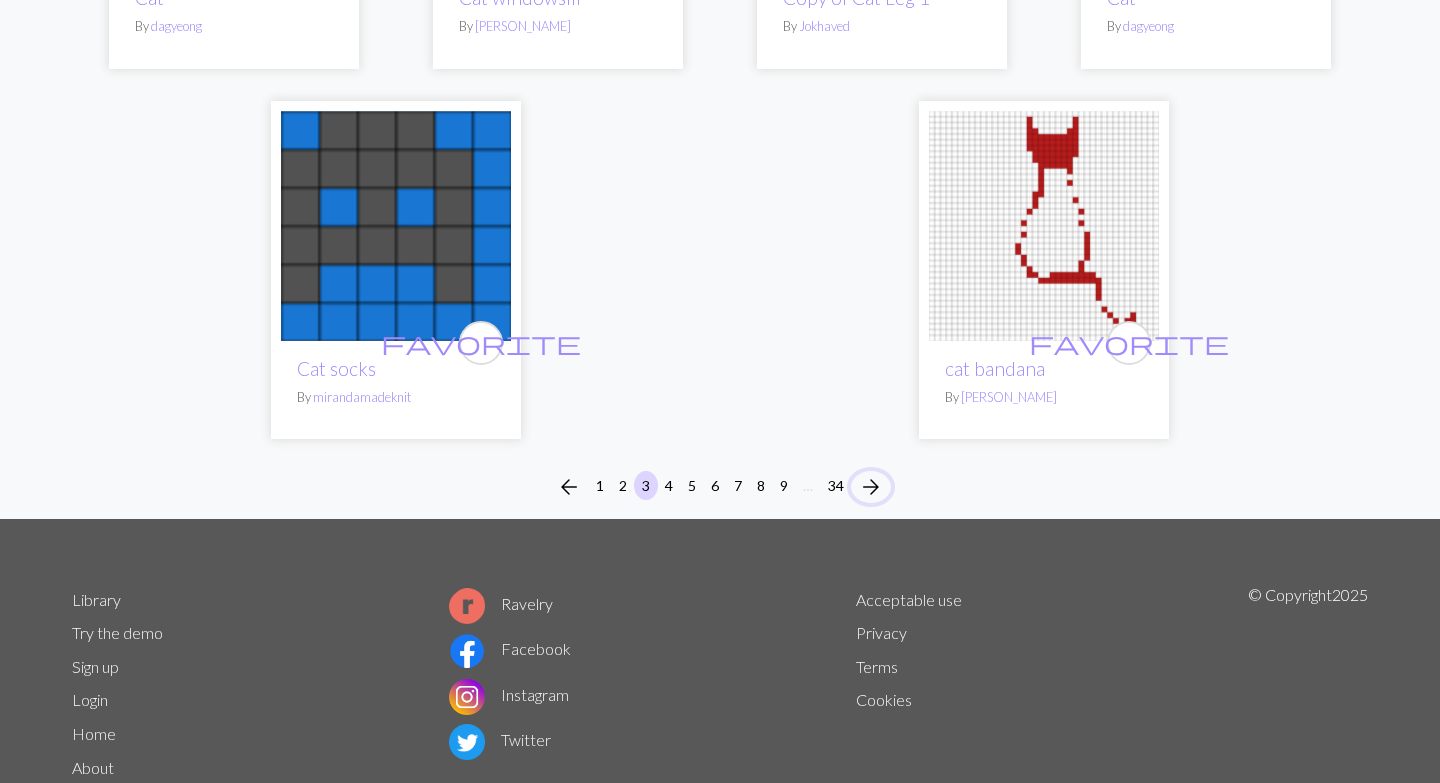 scroll, scrollTop: 5359, scrollLeft: 0, axis: vertical 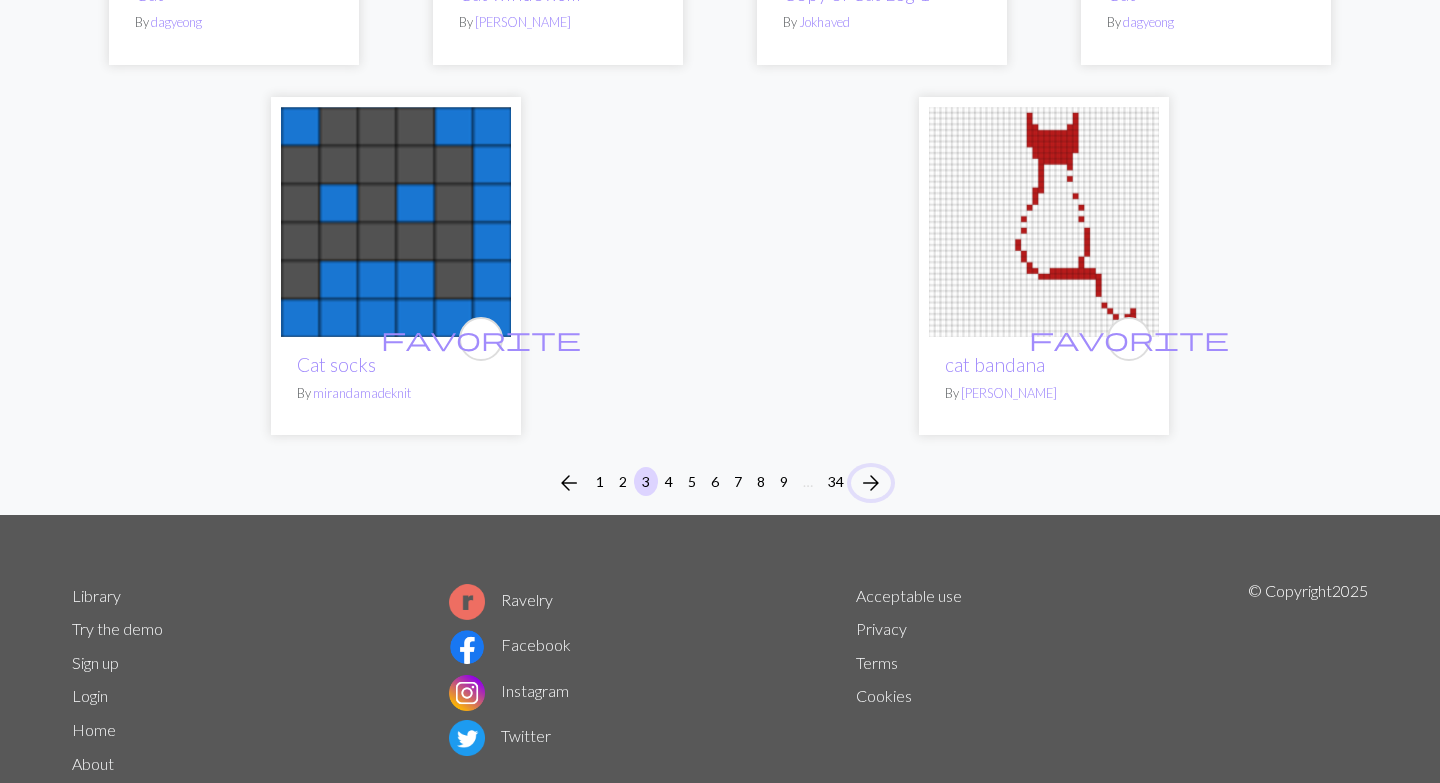 click on "arrow_forward" at bounding box center [871, 483] 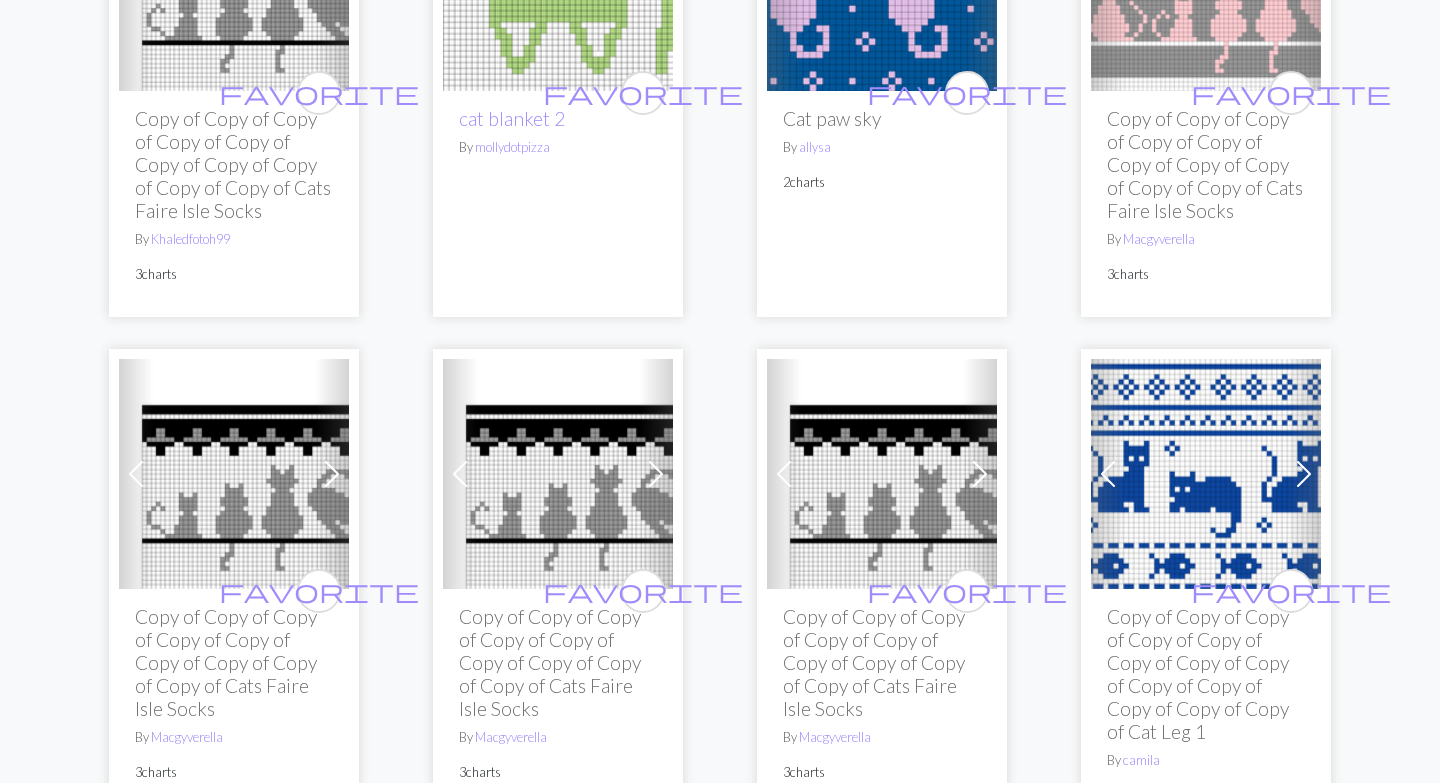 scroll, scrollTop: 3225, scrollLeft: 0, axis: vertical 